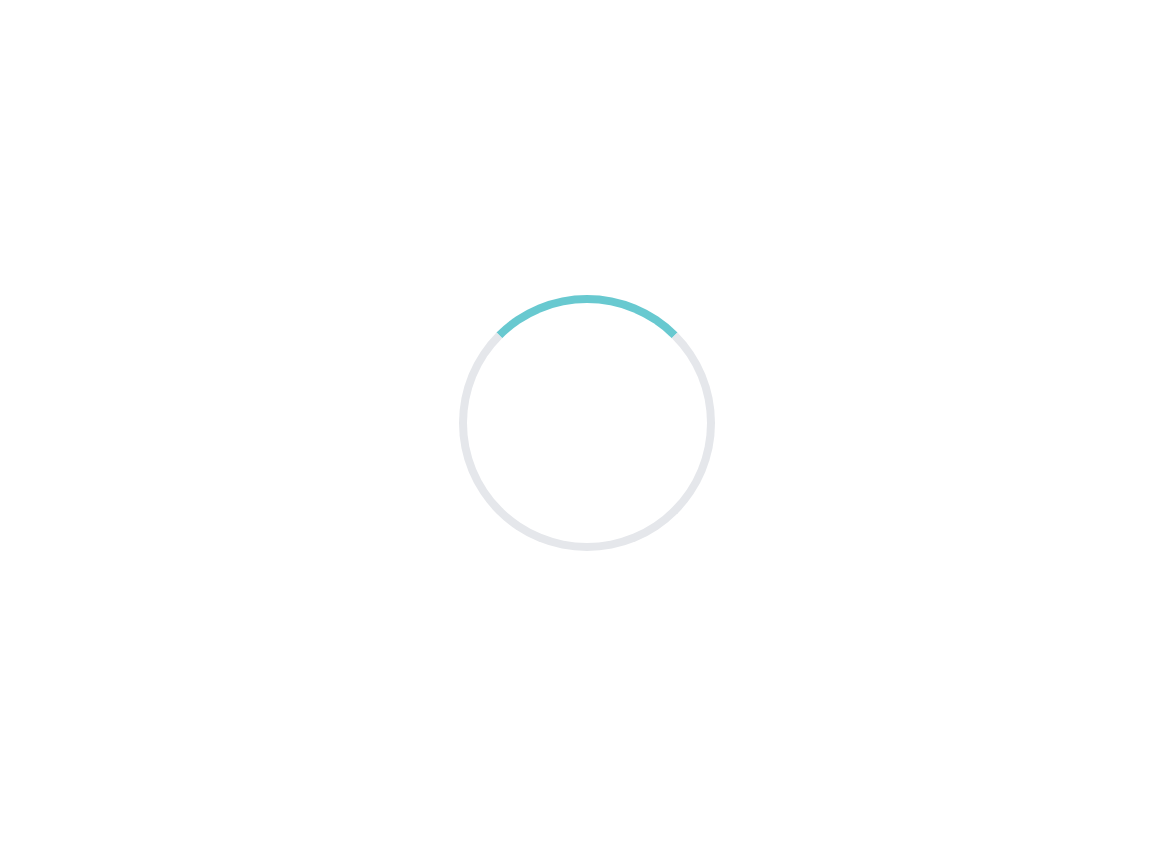 scroll, scrollTop: 0, scrollLeft: 0, axis: both 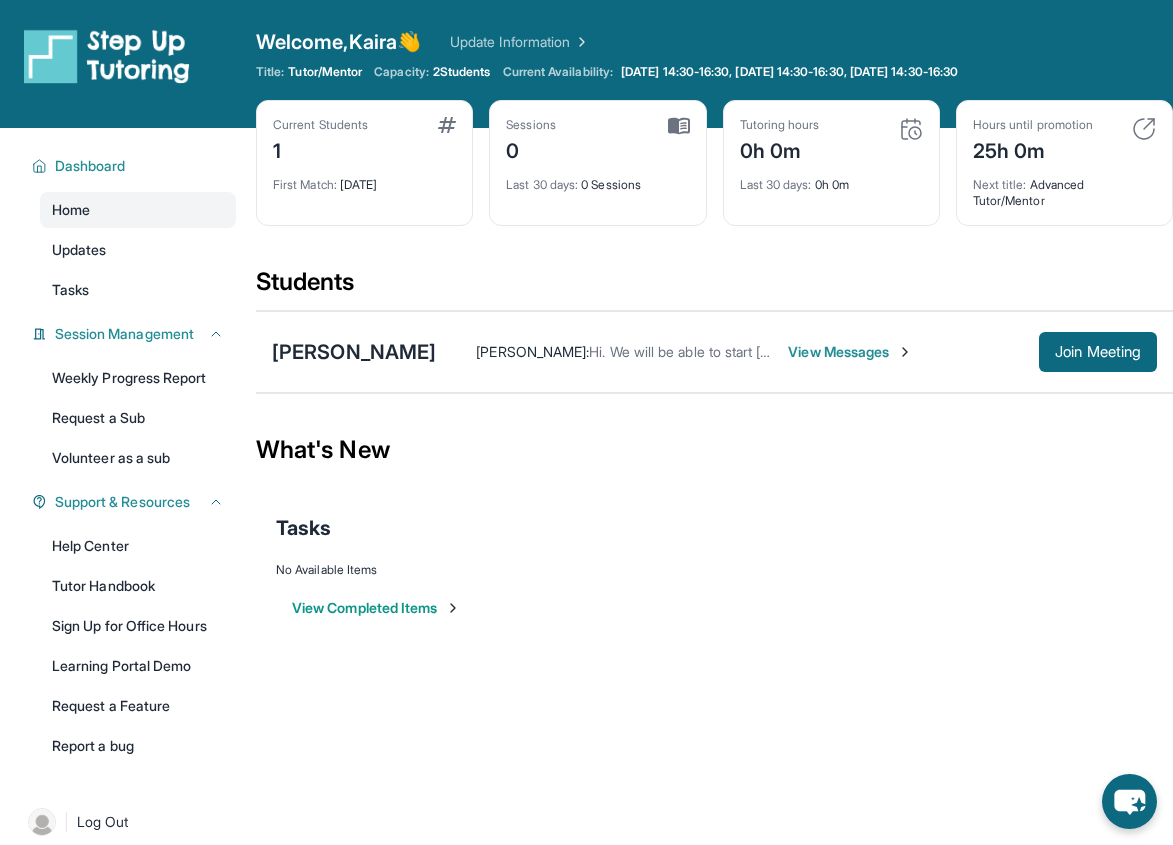click on "View Messages" at bounding box center (850, 352) 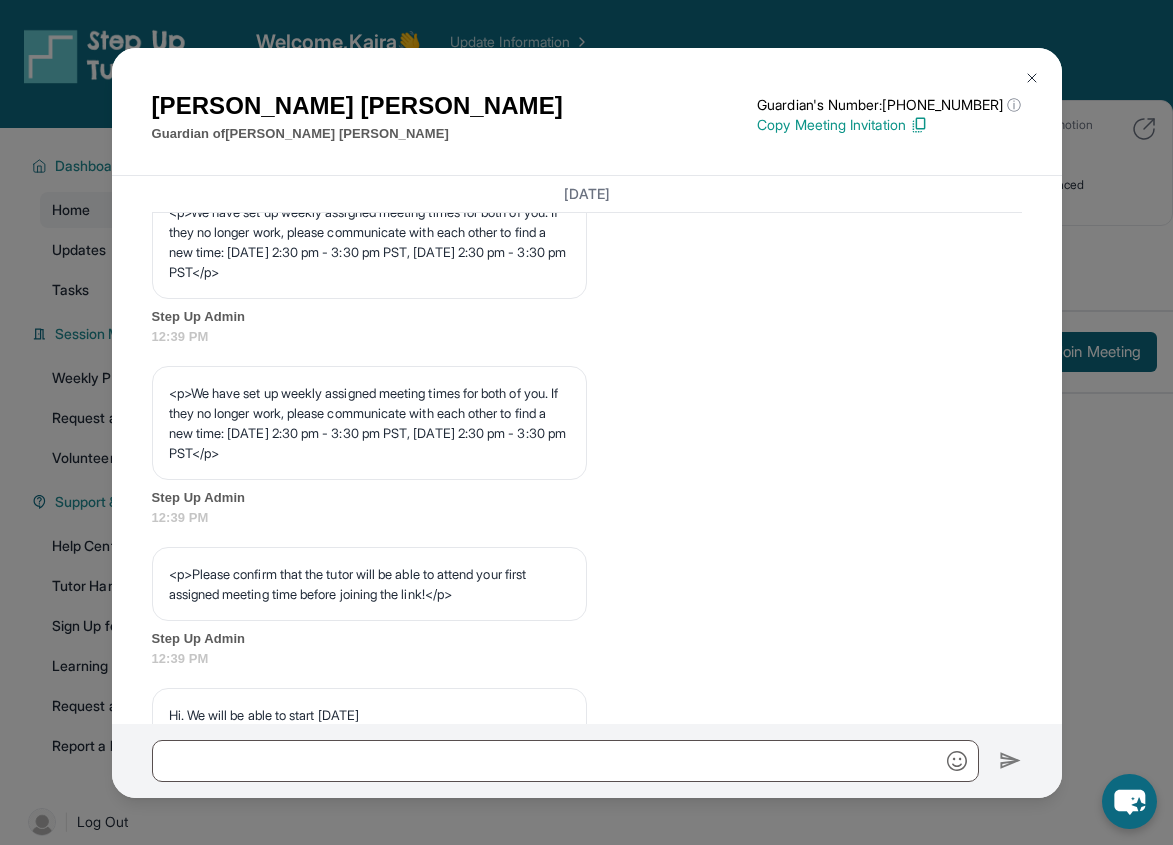 scroll, scrollTop: 1105, scrollLeft: 0, axis: vertical 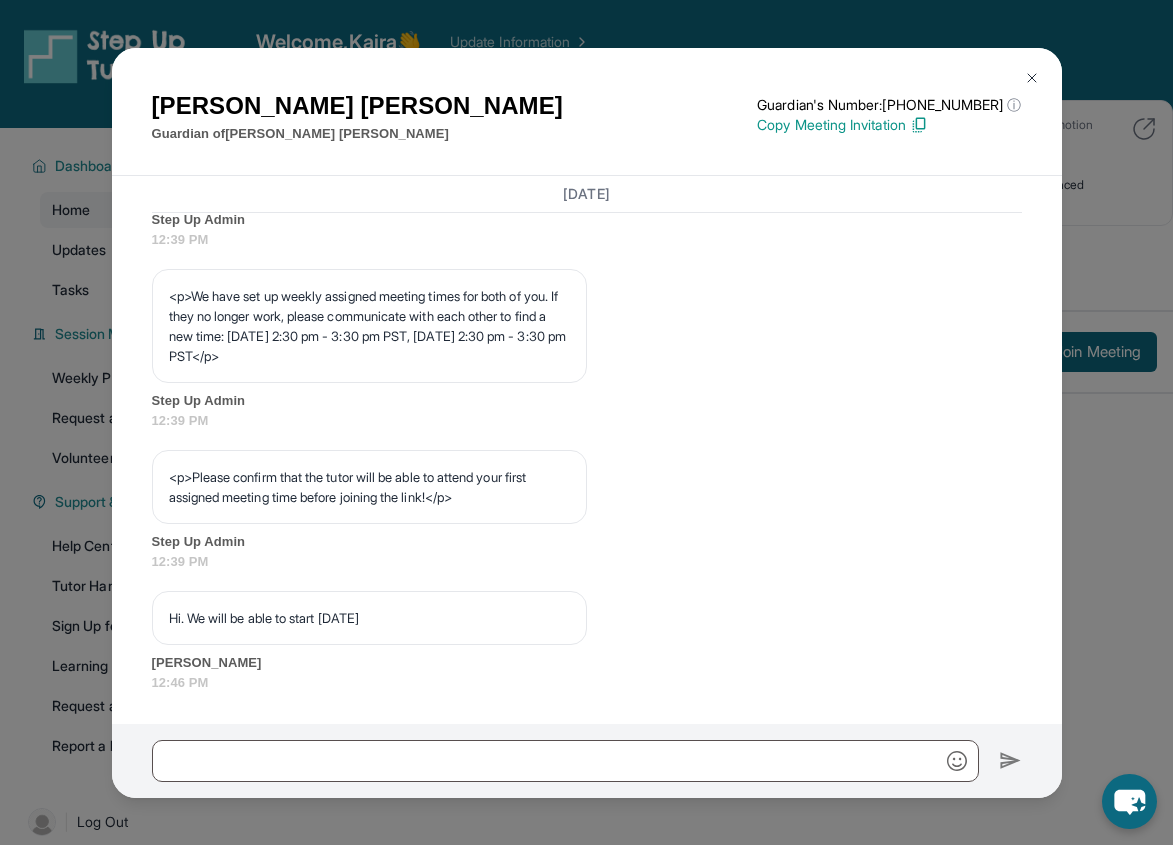 click at bounding box center [1032, 78] 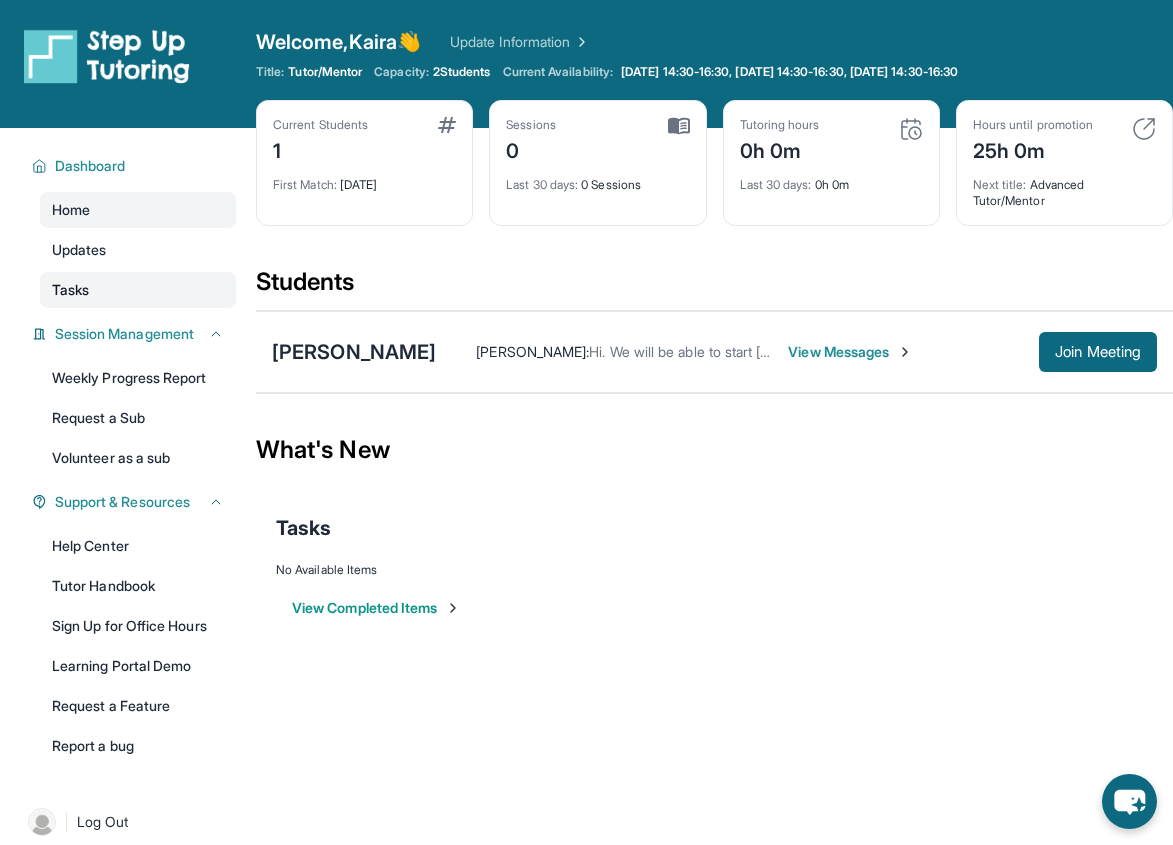 click on "Tasks" at bounding box center [138, 290] 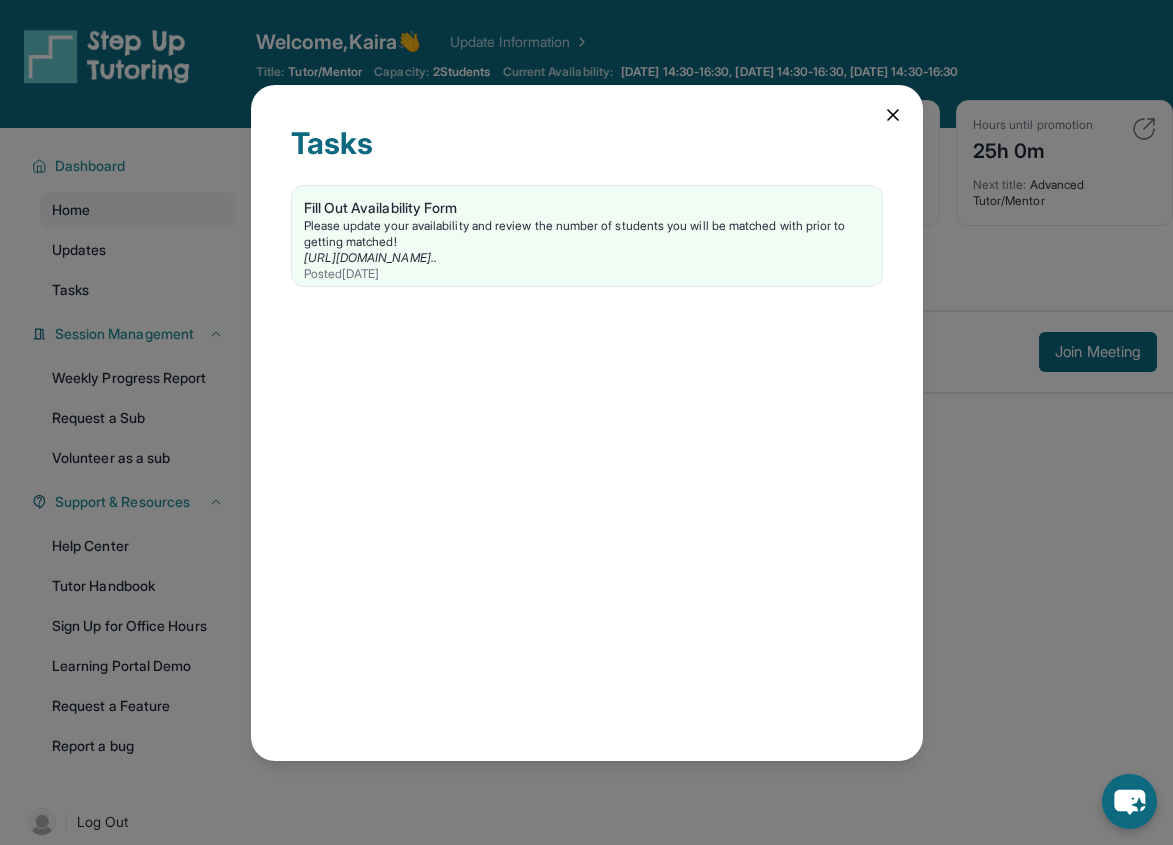 click on "Tasks Fill Out Availability Form Please update your availability and review the number of students you will be matched with prior to getting matched! [URL][DOMAIN_NAME].. Posted  [DATE]" at bounding box center (586, 422) 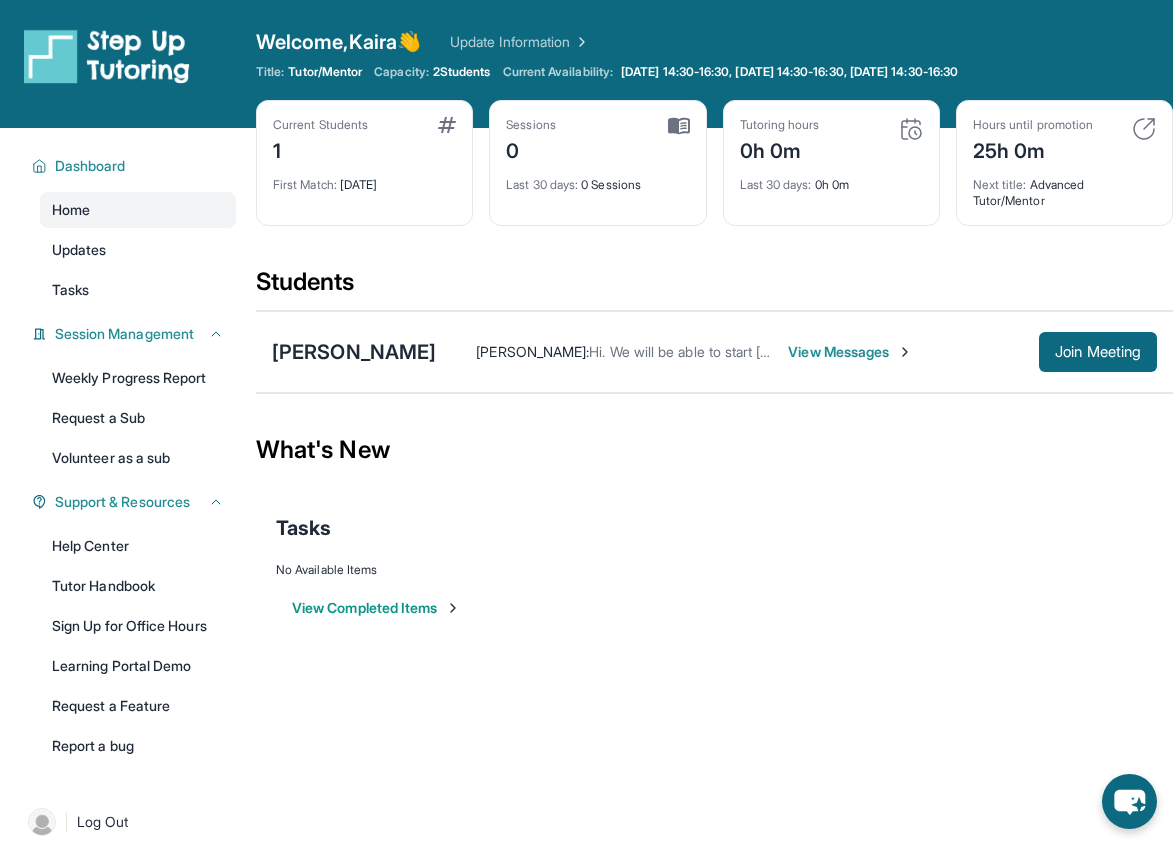 click on "Updates" at bounding box center (138, 250) 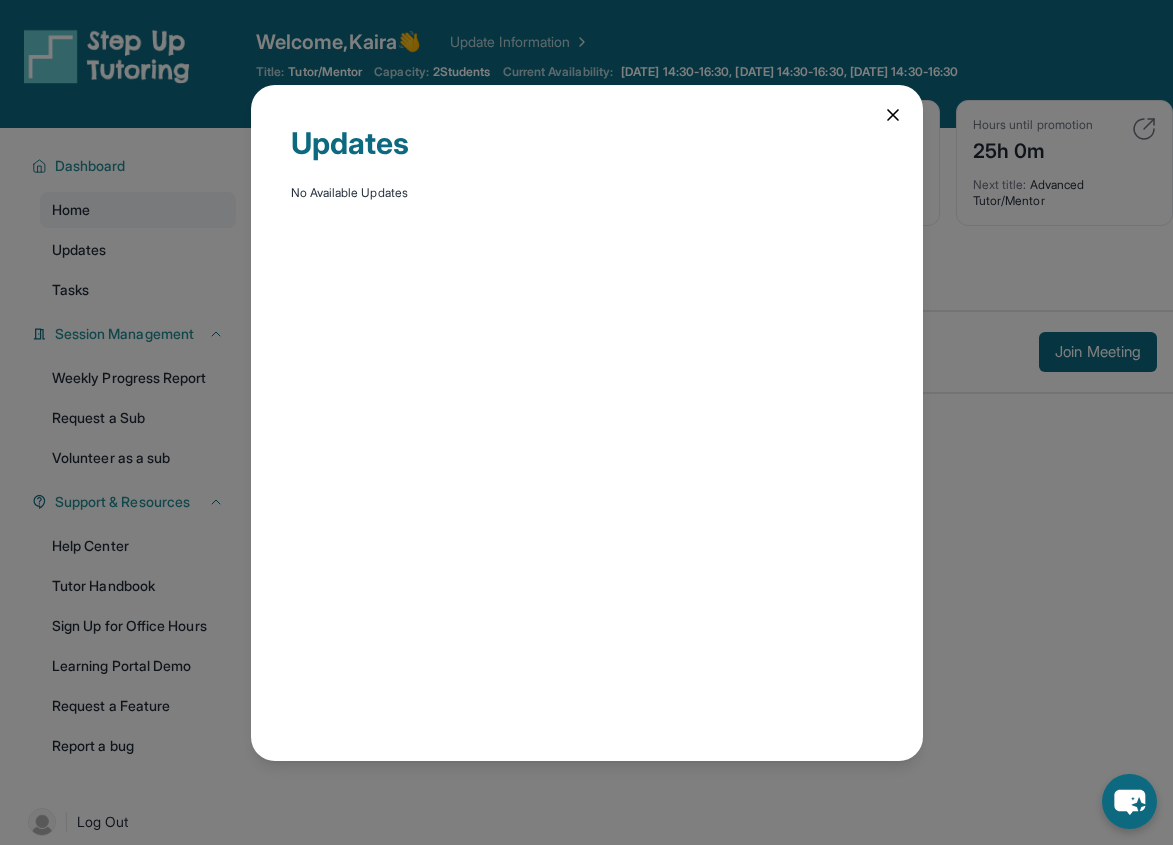 click on "Updates No Available Updates" at bounding box center [586, 422] 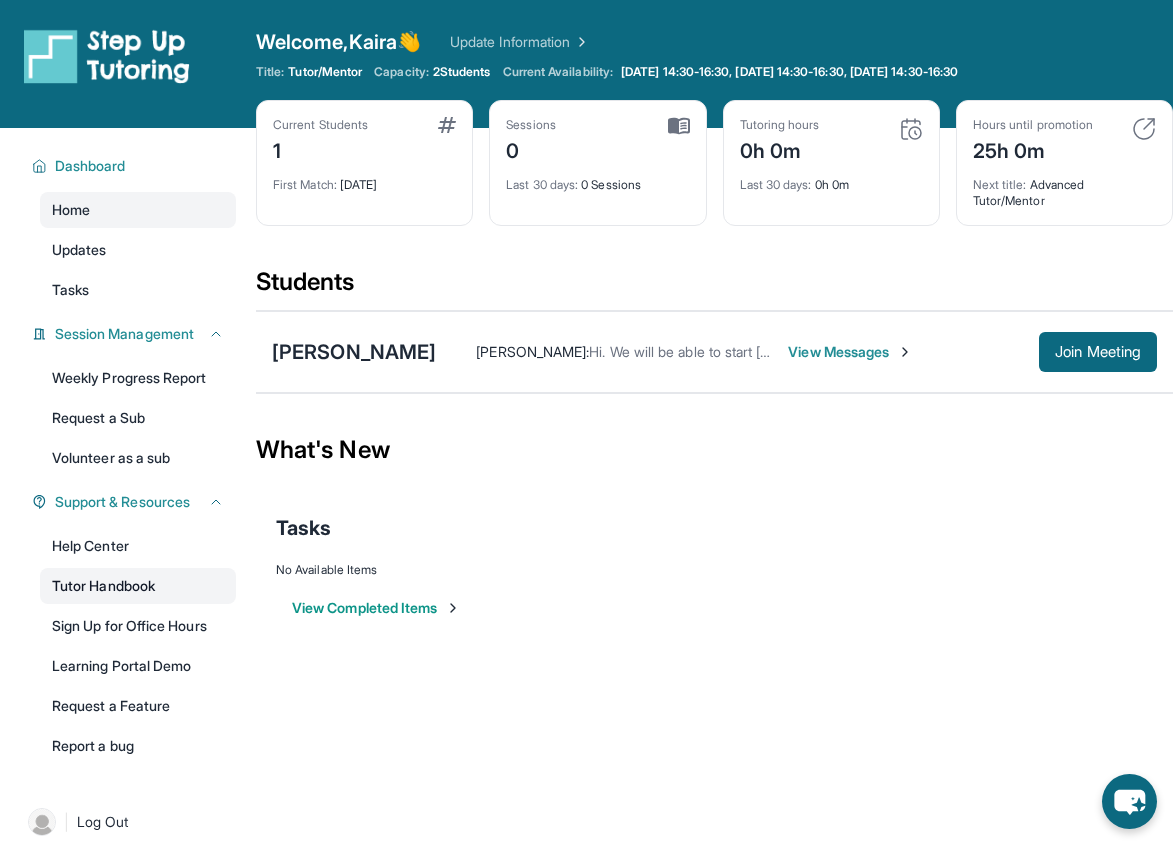 click on "Tutor Handbook" at bounding box center (138, 586) 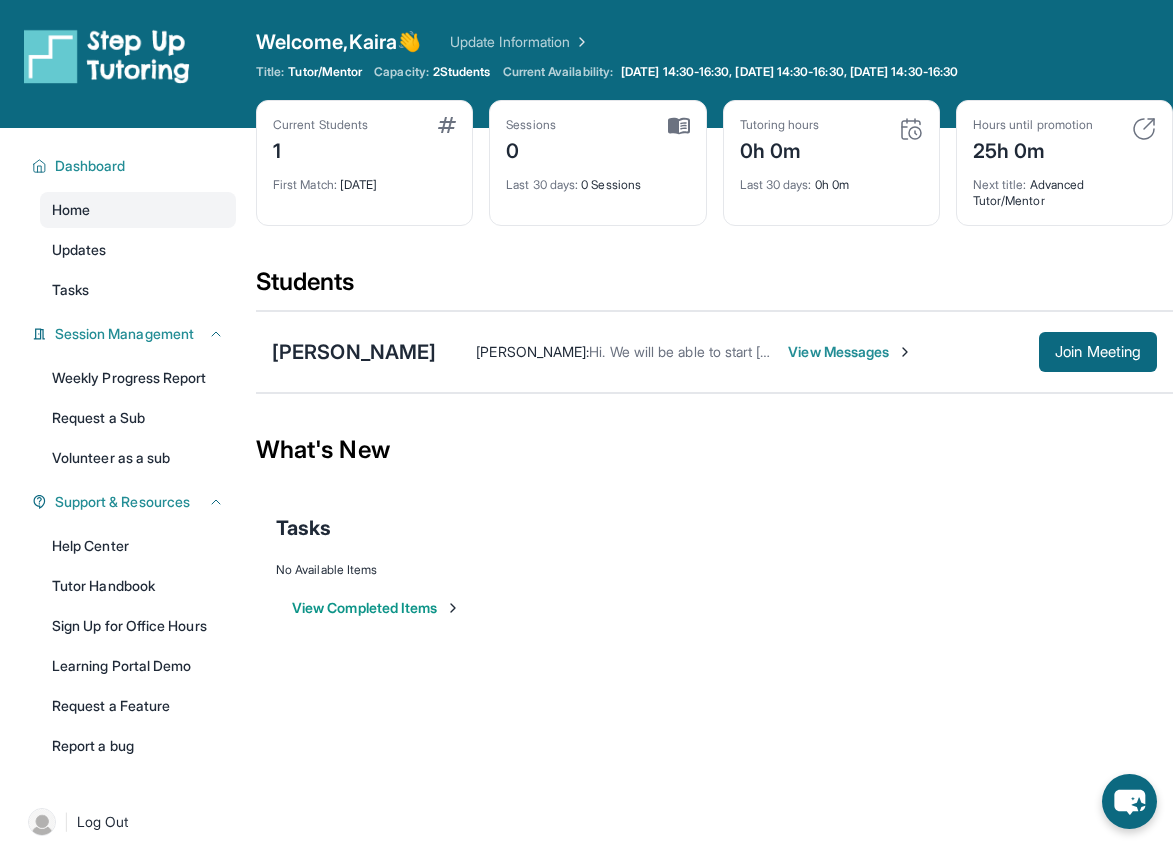 click on "View Messages" at bounding box center (850, 352) 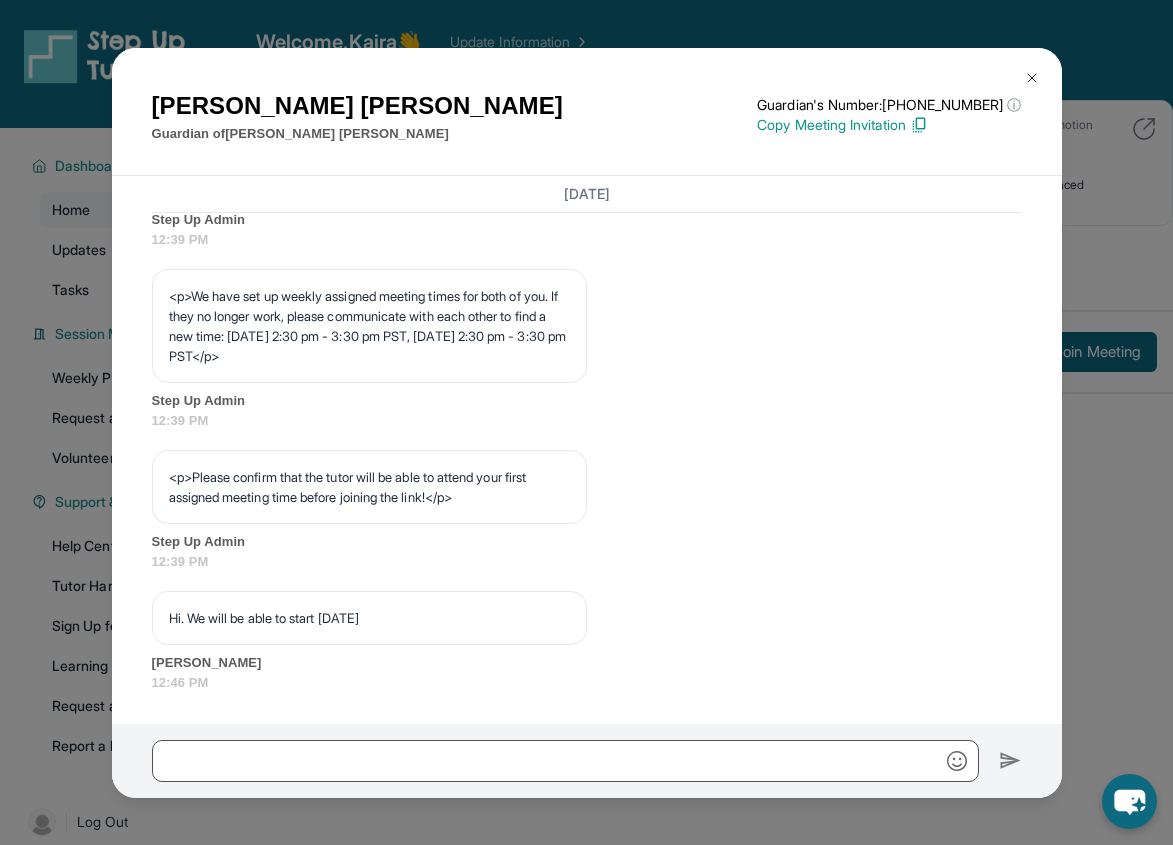 scroll, scrollTop: 1105, scrollLeft: 0, axis: vertical 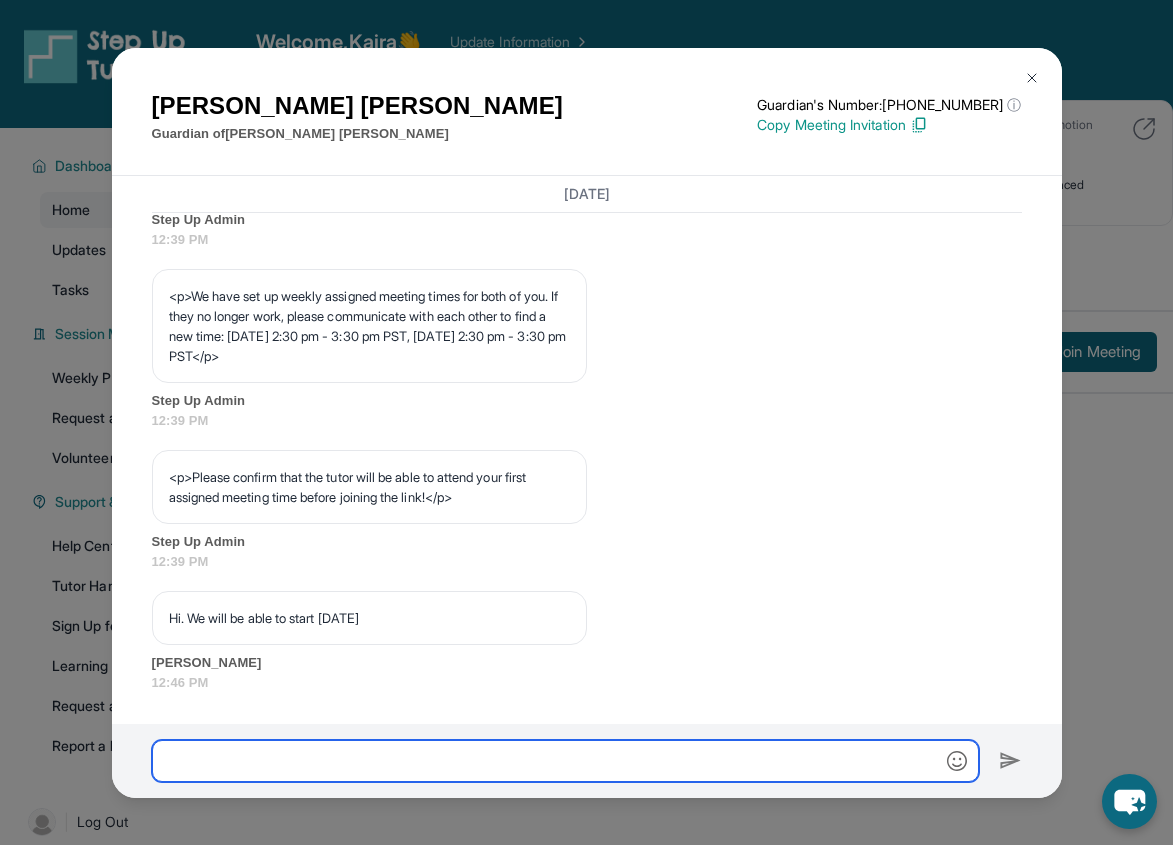 click at bounding box center (565, 761) 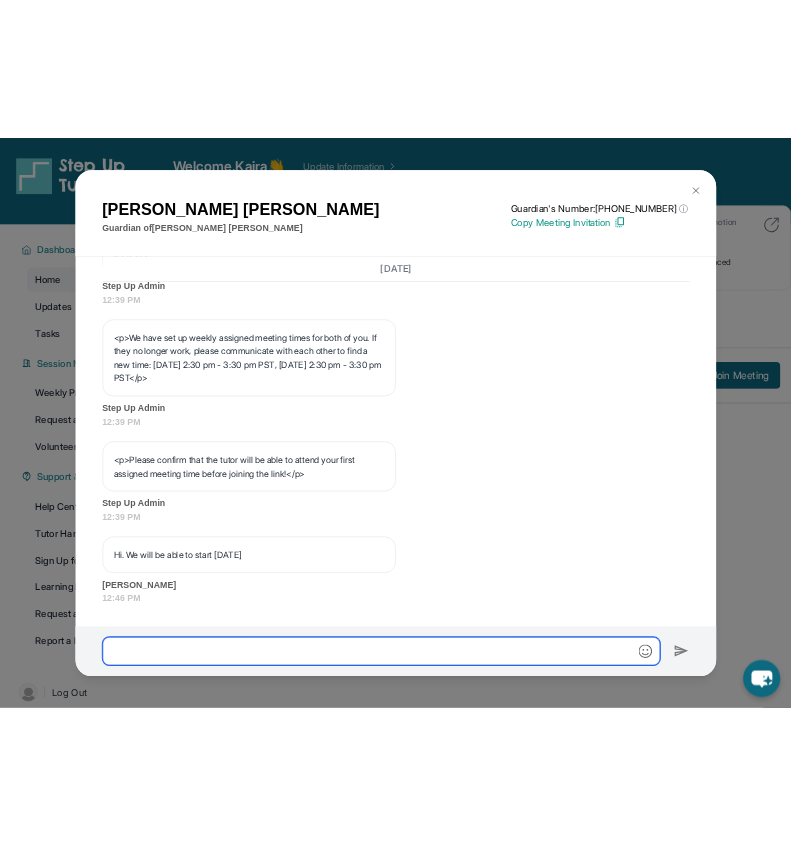 scroll, scrollTop: 1105, scrollLeft: 0, axis: vertical 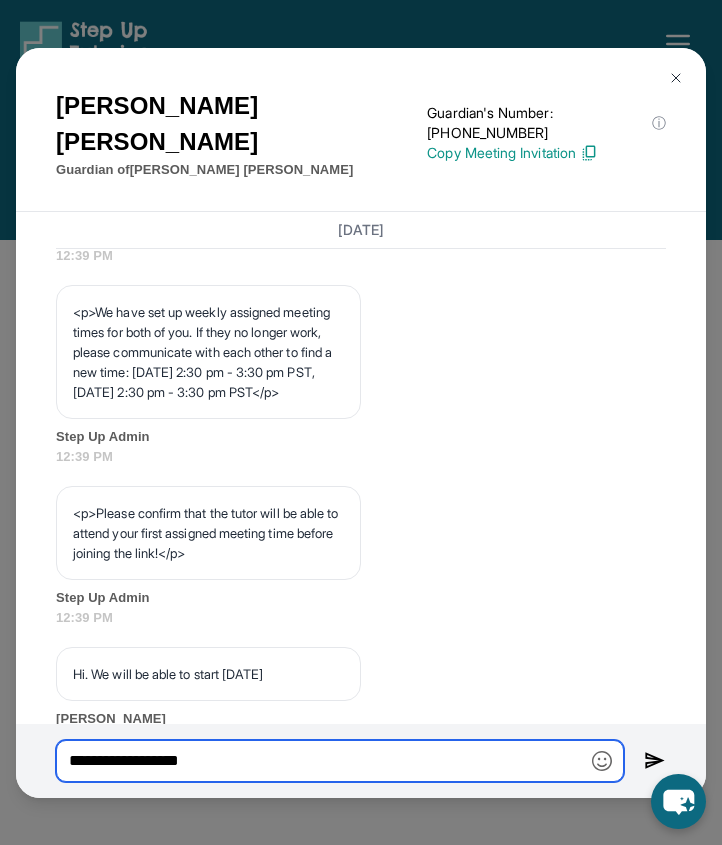 click on "**********" at bounding box center (340, 761) 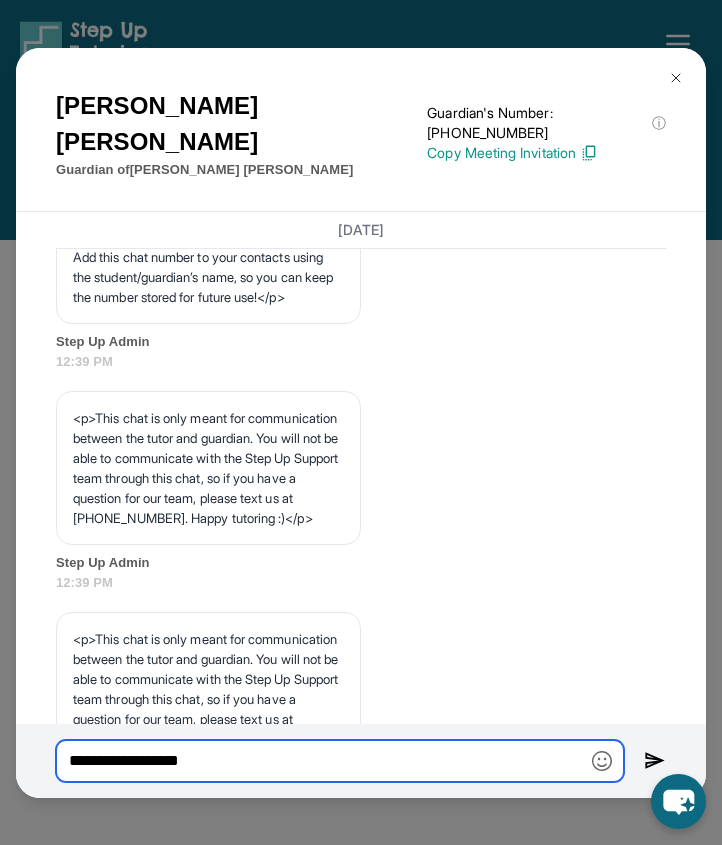 scroll, scrollTop: 599, scrollLeft: 0, axis: vertical 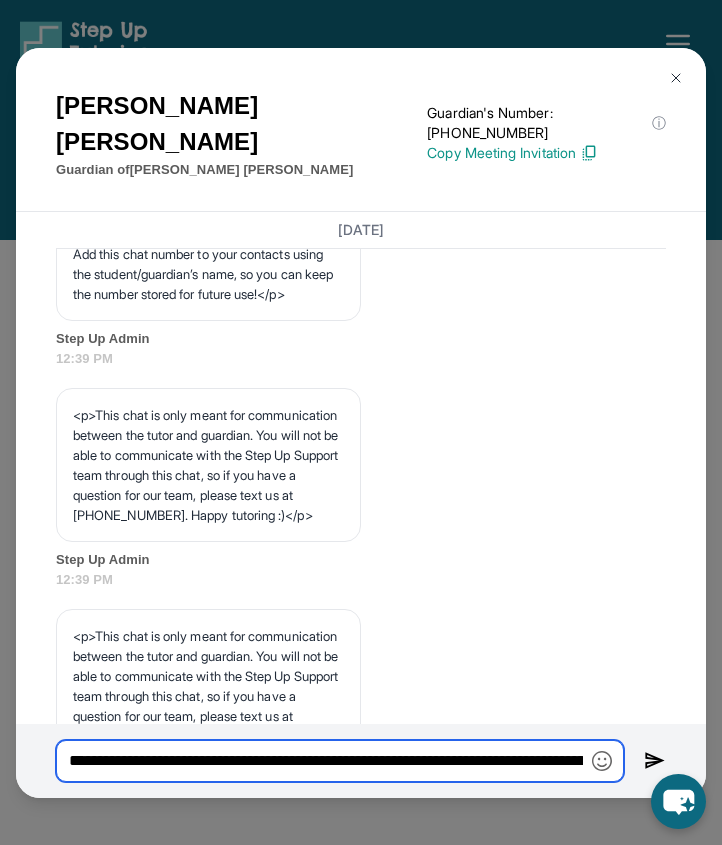 drag, startPoint x: 372, startPoint y: 755, endPoint x: -27, endPoint y: 747, distance: 399.0802 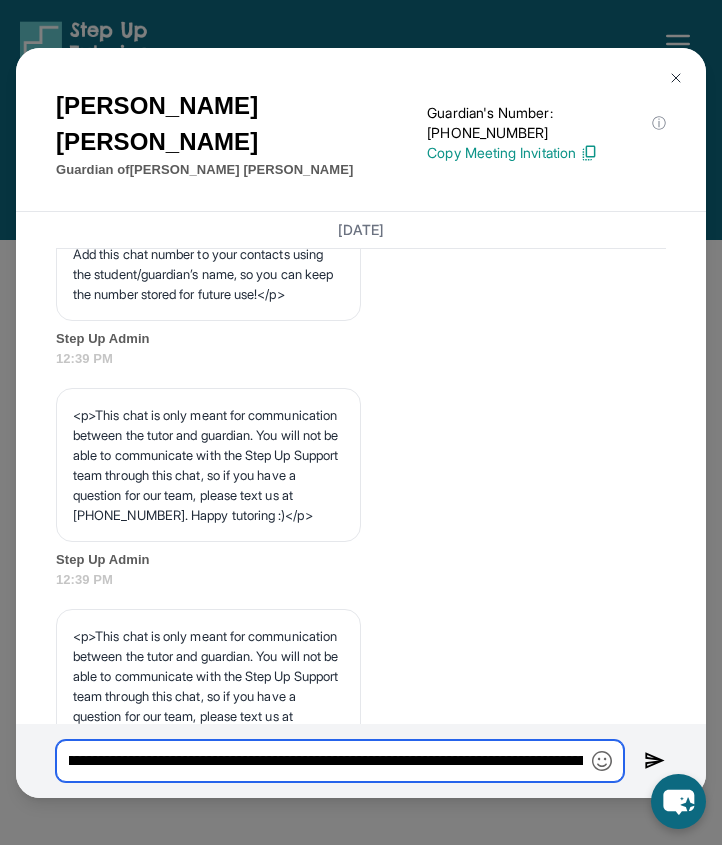 scroll, scrollTop: 0, scrollLeft: 531, axis: horizontal 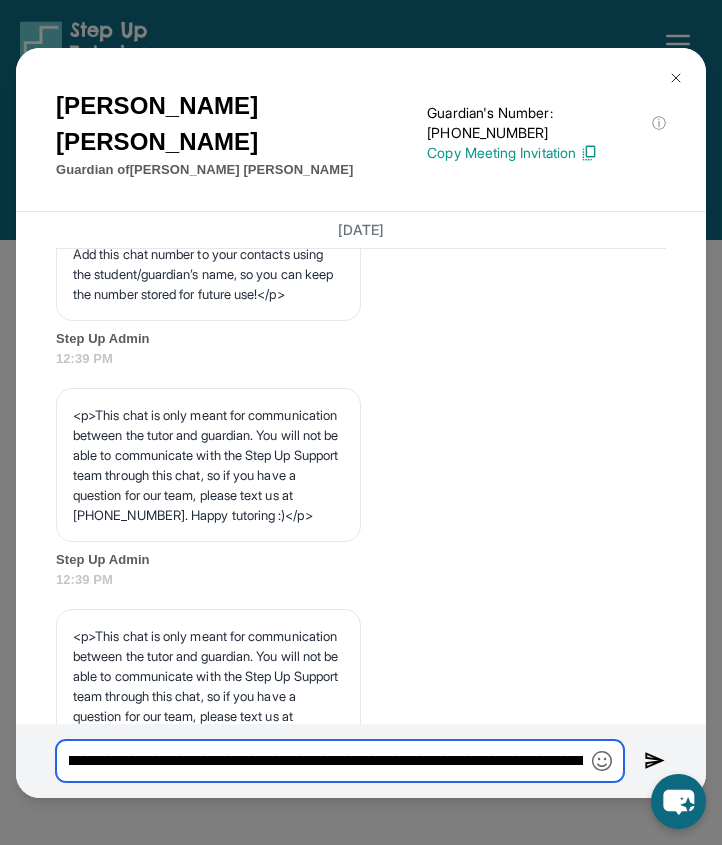 drag, startPoint x: 492, startPoint y: 754, endPoint x: 533, endPoint y: 745, distance: 41.976185 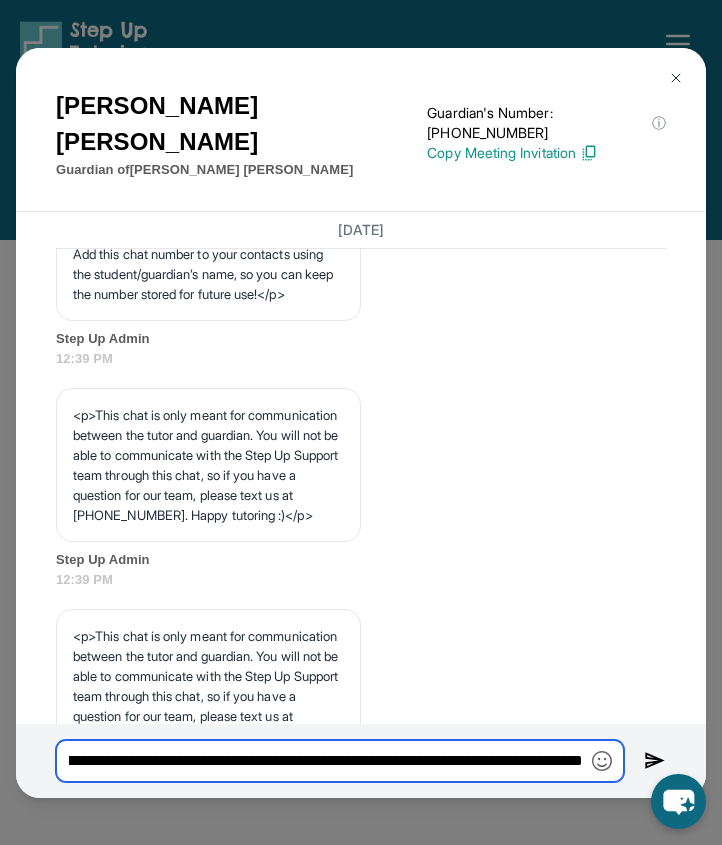 scroll, scrollTop: 0, scrollLeft: 1278, axis: horizontal 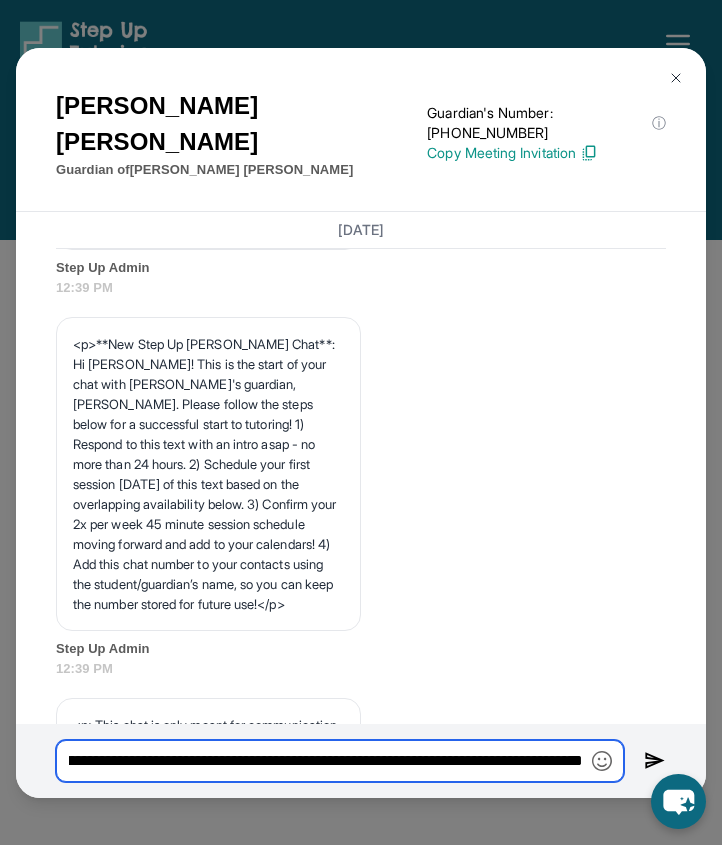 drag, startPoint x: 555, startPoint y: 753, endPoint x: 632, endPoint y: 753, distance: 77 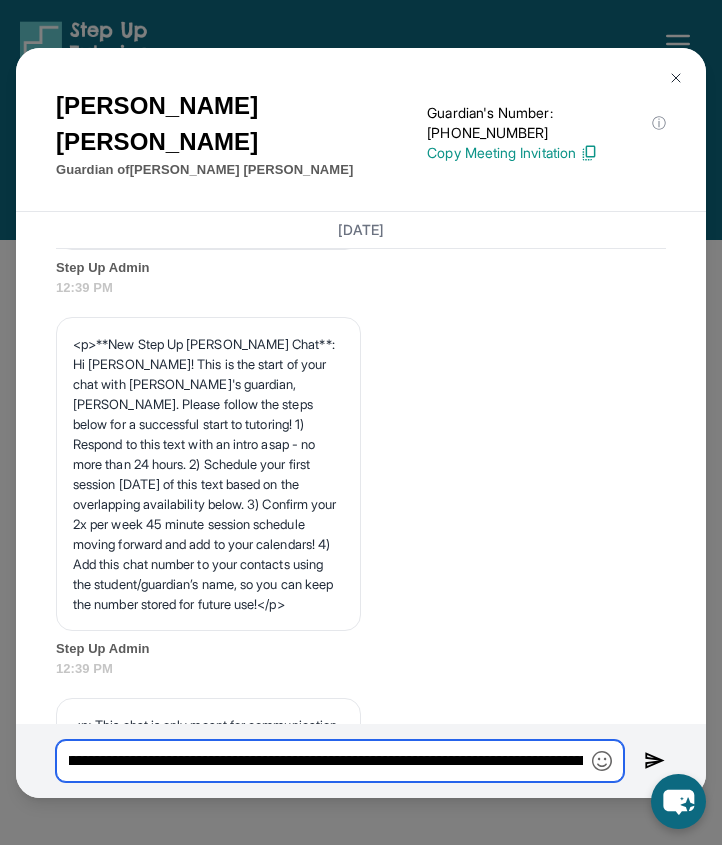 scroll, scrollTop: 0, scrollLeft: 0, axis: both 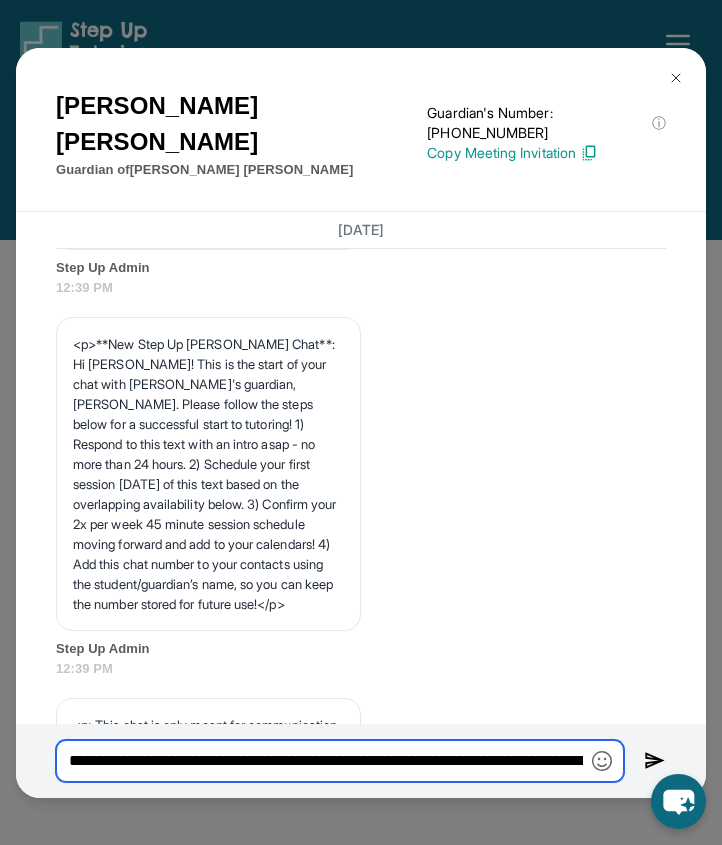 drag, startPoint x: 557, startPoint y: 757, endPoint x: -20, endPoint y: 763, distance: 577.0312 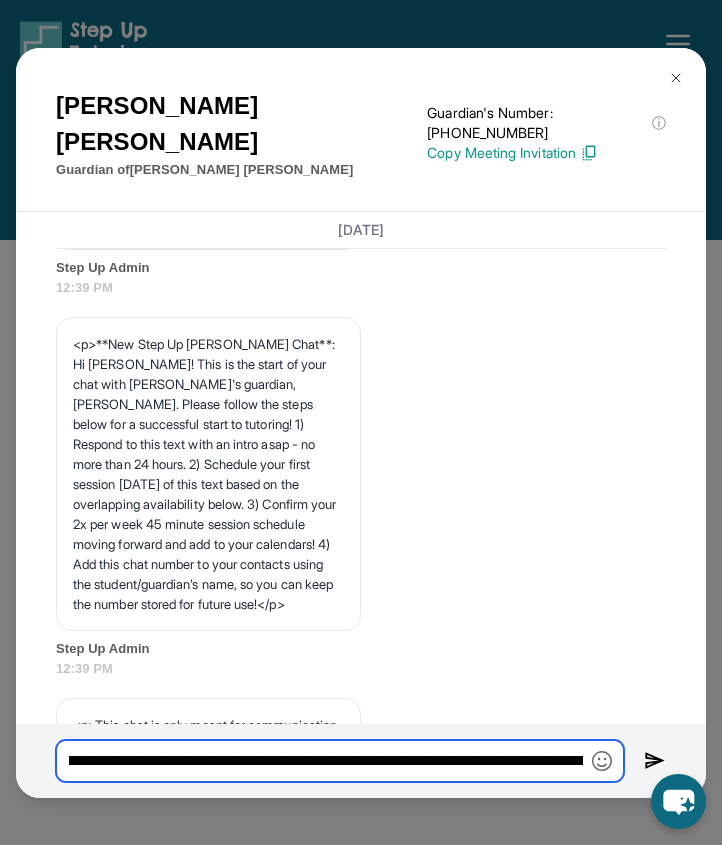 scroll, scrollTop: 0, scrollLeft: 531, axis: horizontal 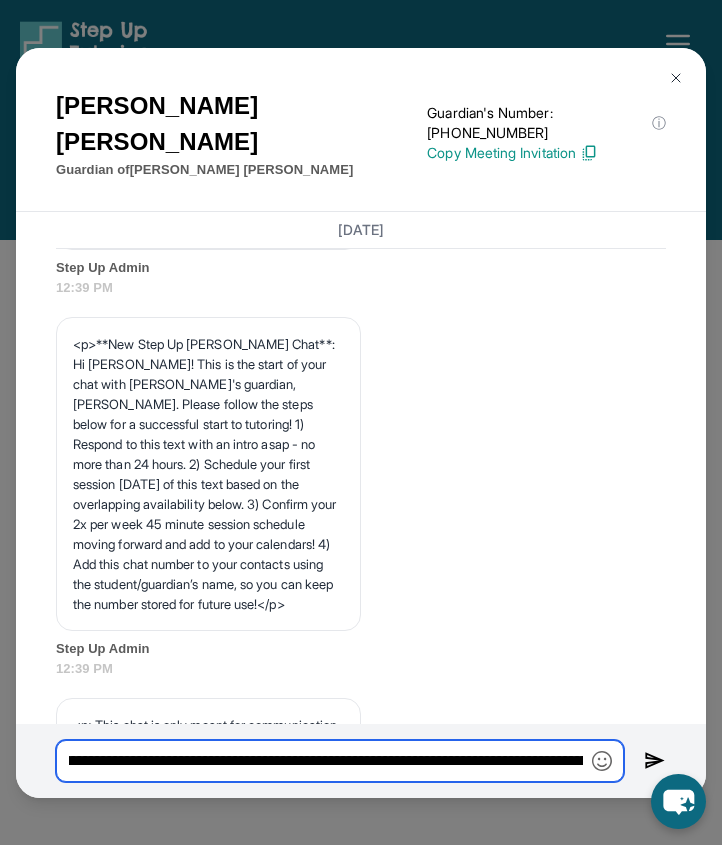 click on "**********" at bounding box center (340, 761) 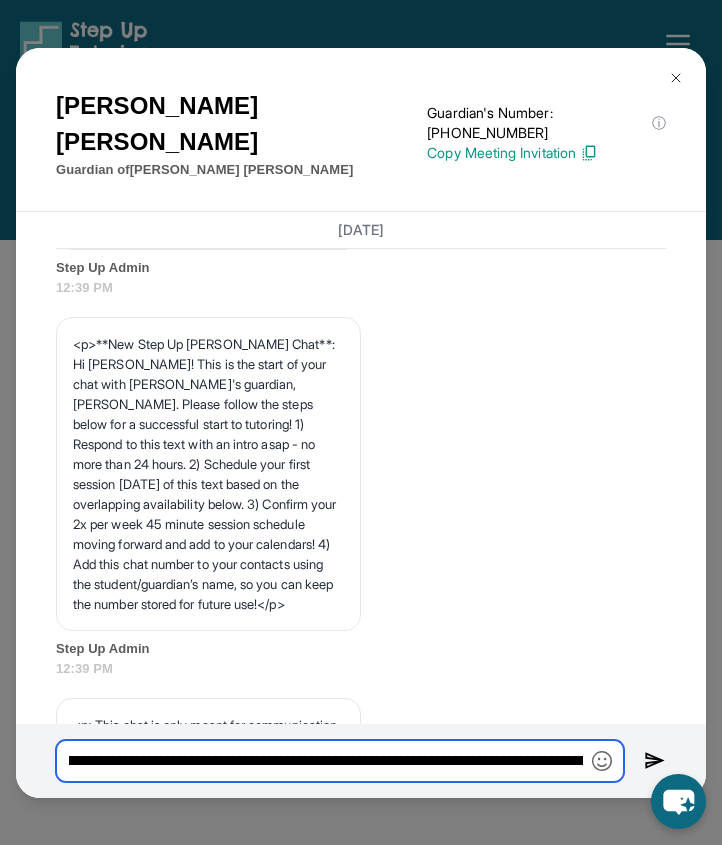 scroll, scrollTop: 0, scrollLeft: 405, axis: horizontal 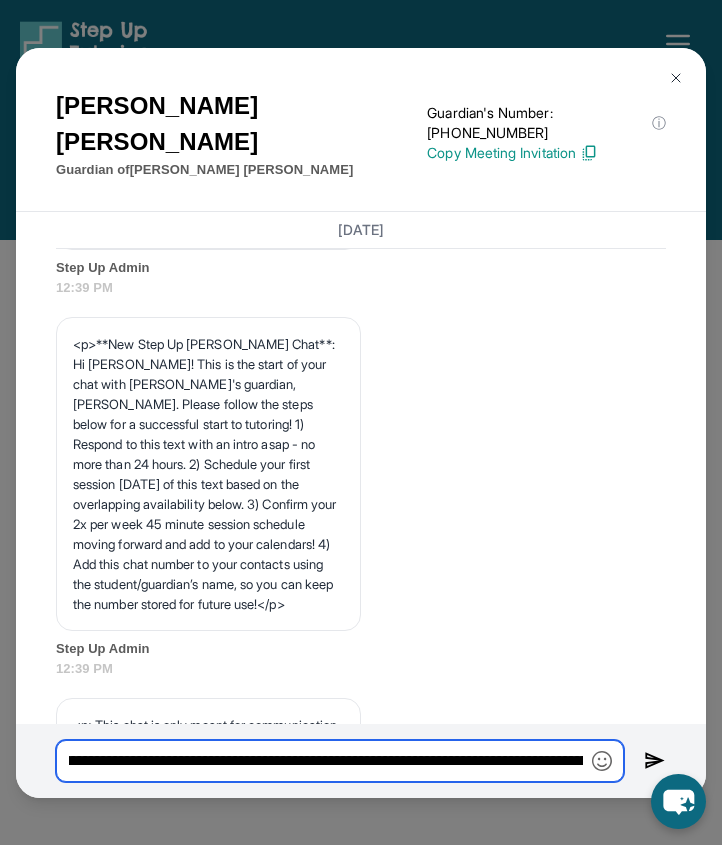 drag, startPoint x: 225, startPoint y: 766, endPoint x: 314, endPoint y: 762, distance: 89.08984 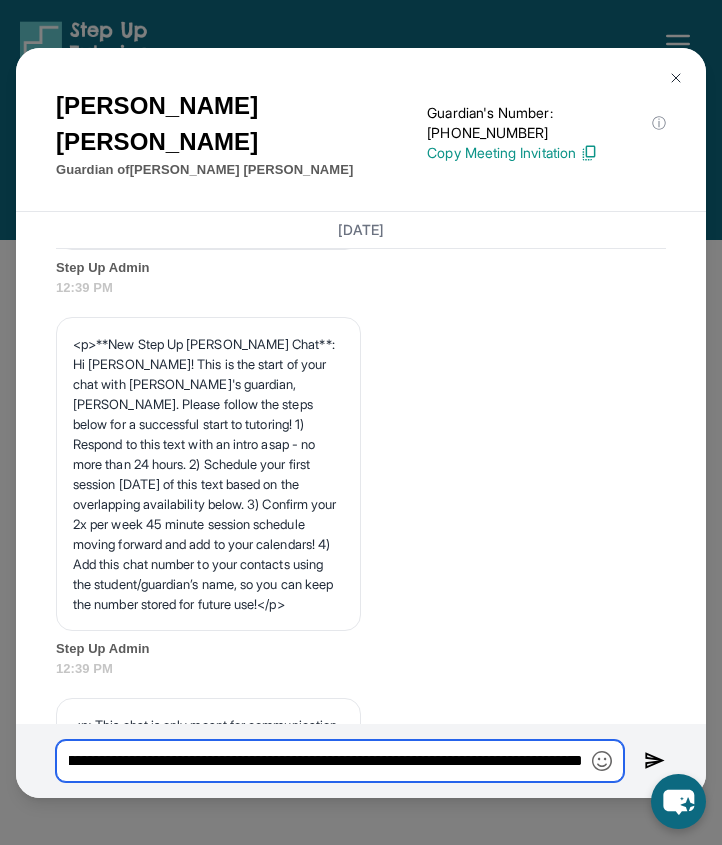 scroll, scrollTop: 0, scrollLeft: 1113, axis: horizontal 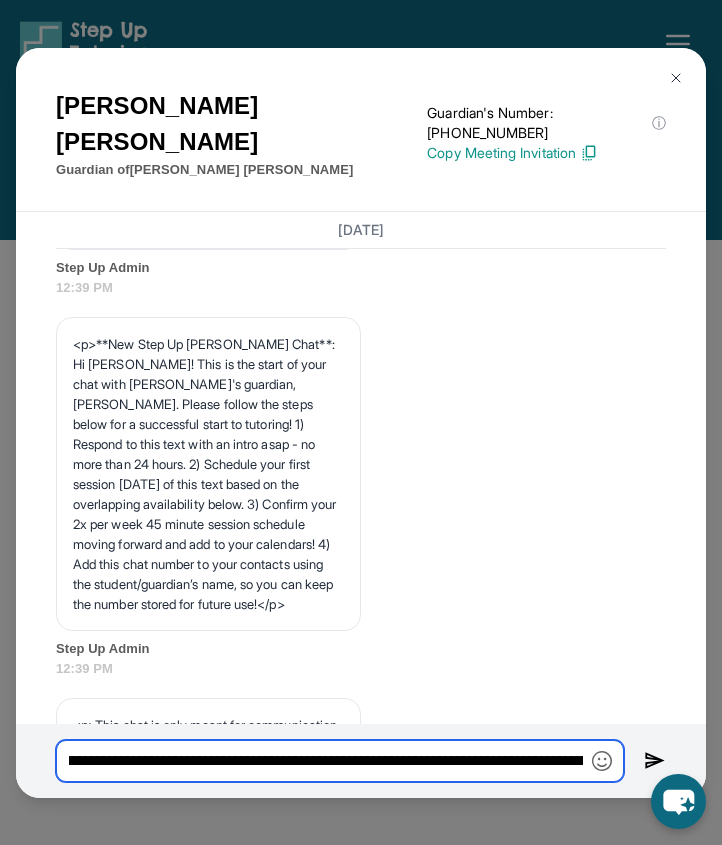 click on "**********" at bounding box center (340, 761) 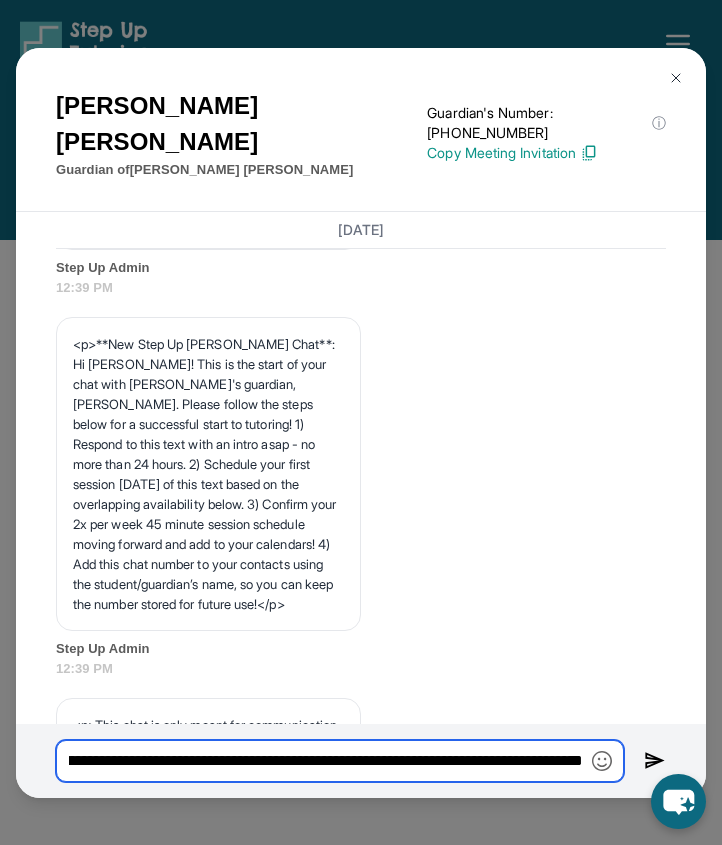 scroll, scrollTop: 0, scrollLeft: 1309, axis: horizontal 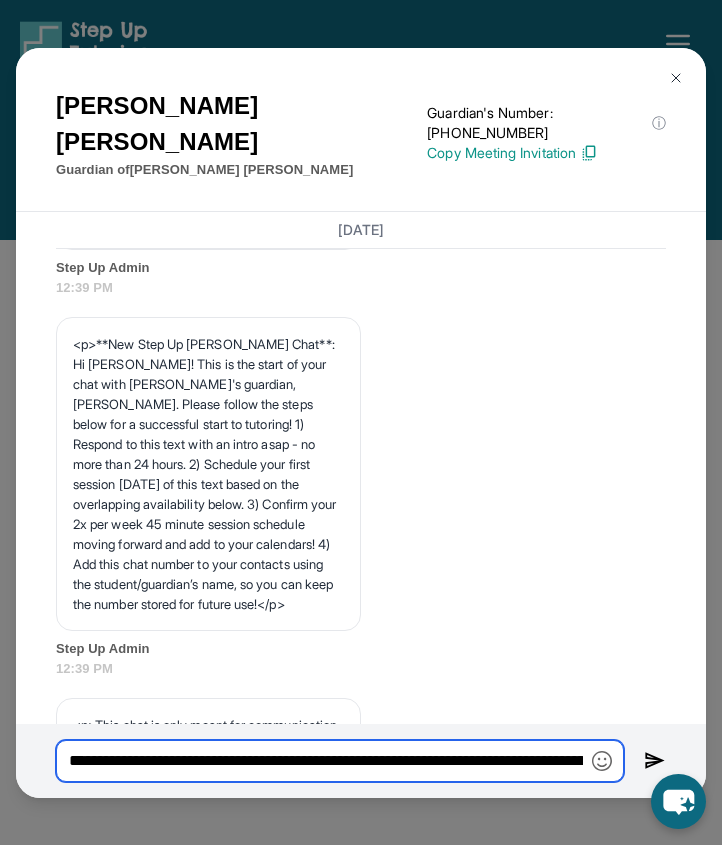 drag, startPoint x: 466, startPoint y: 762, endPoint x: 48, endPoint y: 762, distance: 418 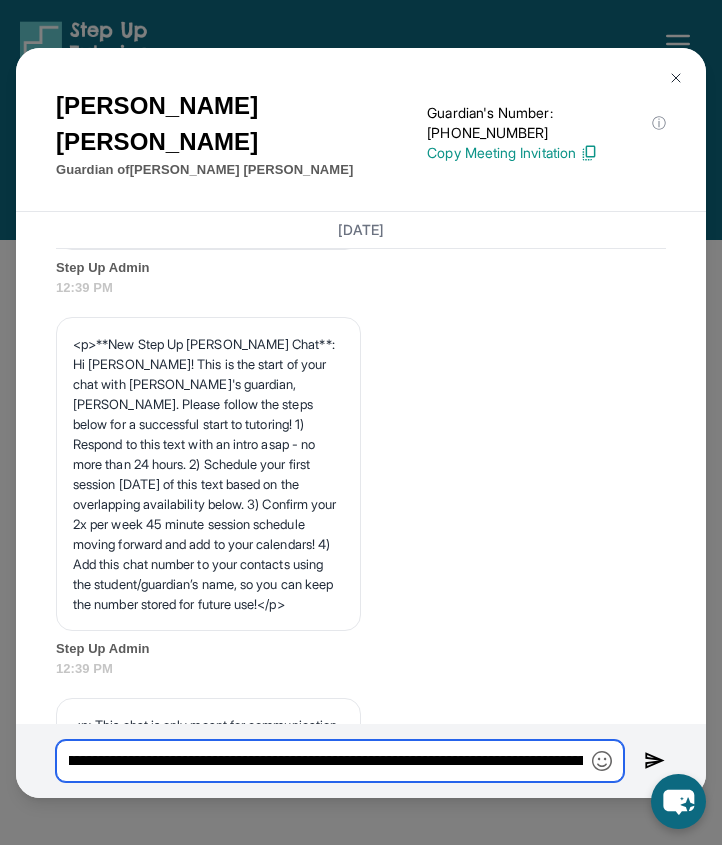 scroll, scrollTop: 0, scrollLeft: 531, axis: horizontal 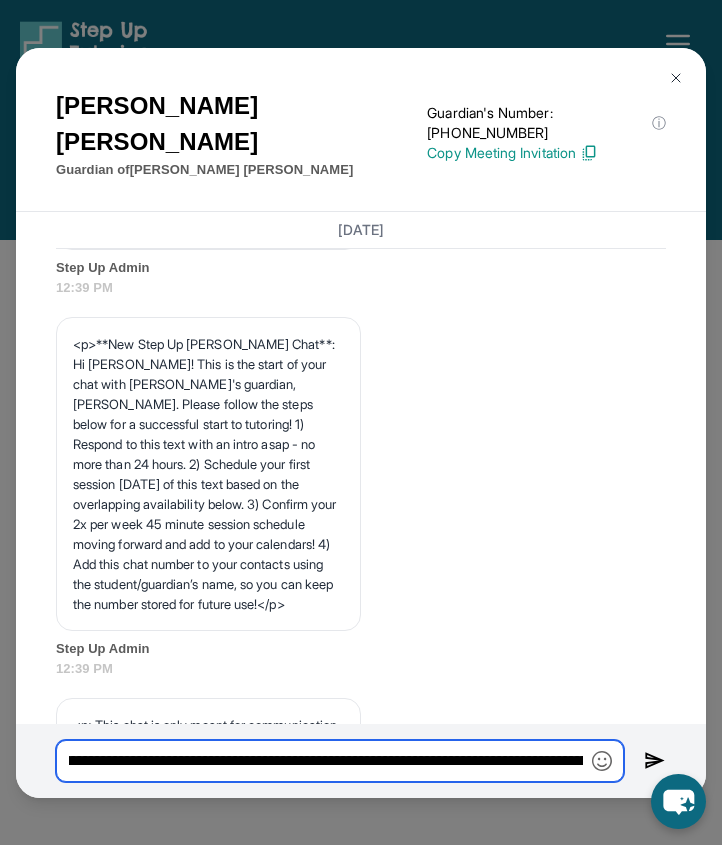 click on "**********" at bounding box center (340, 761) 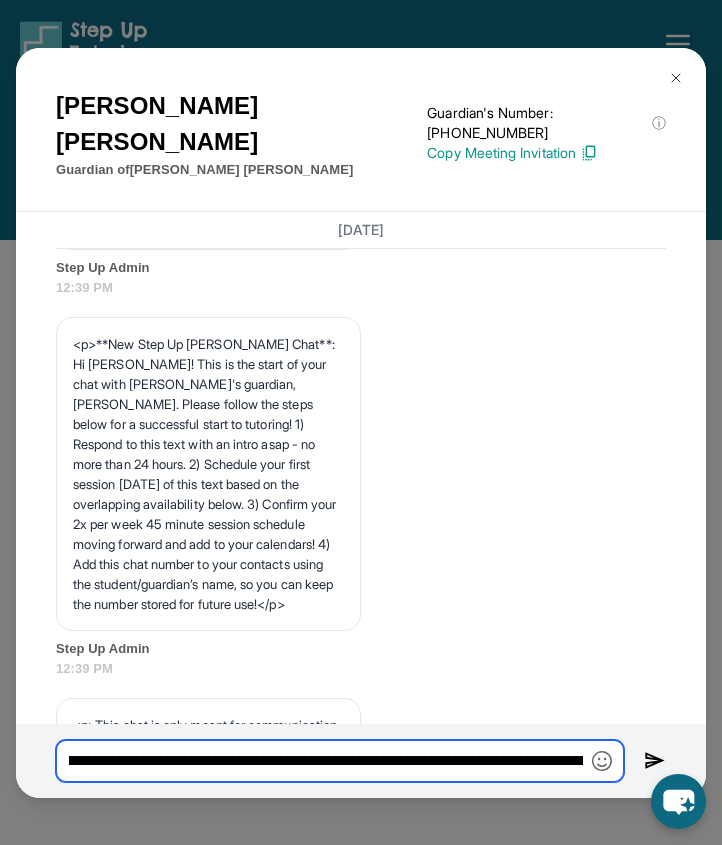 type on "**********" 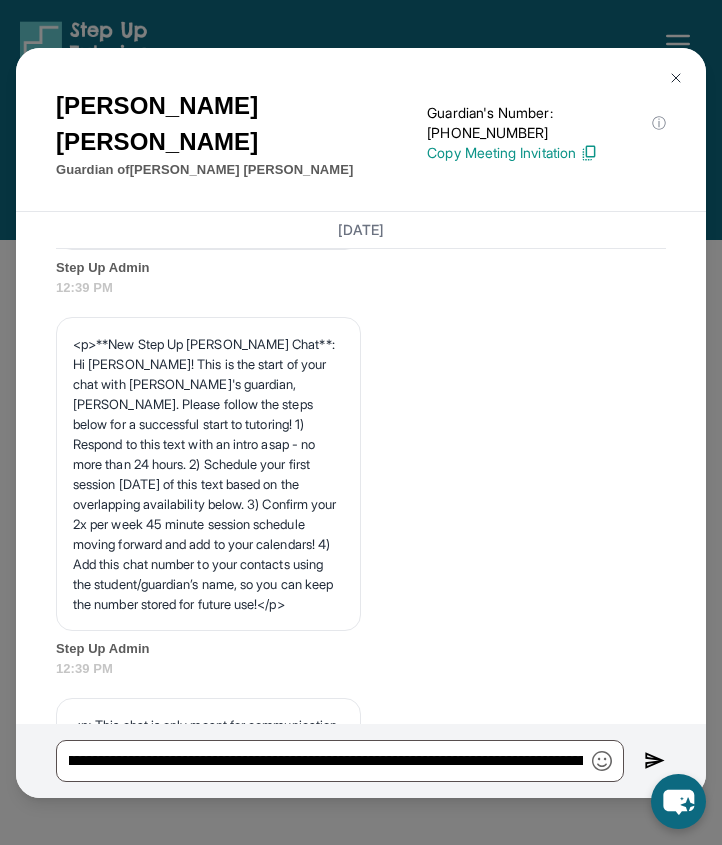 scroll, scrollTop: 0, scrollLeft: 0, axis: both 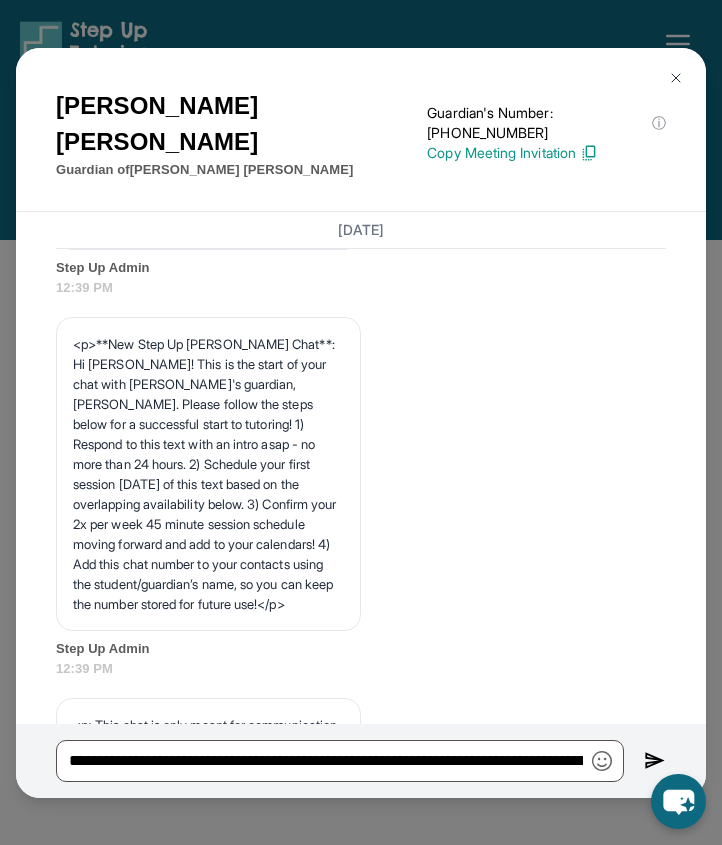 click at bounding box center (655, 760) 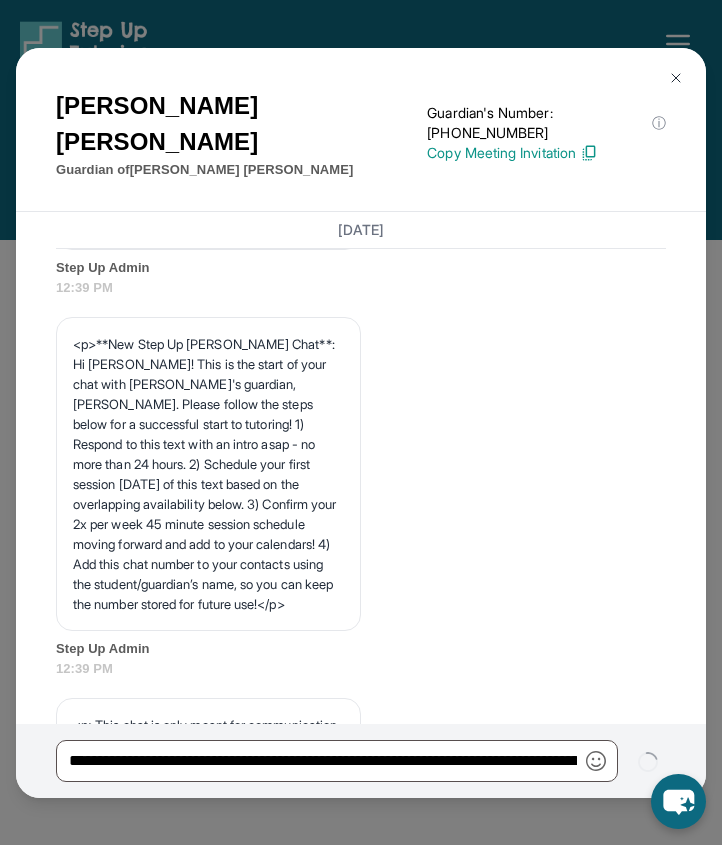 type 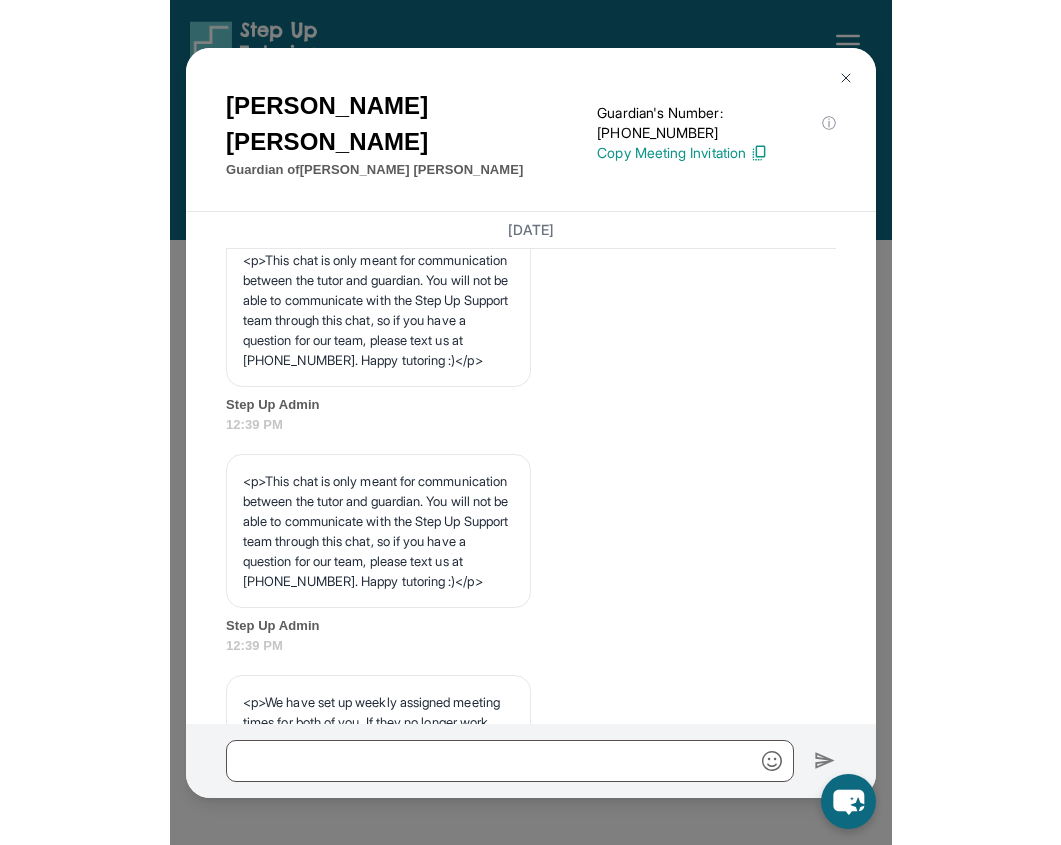 scroll, scrollTop: 1645, scrollLeft: 0, axis: vertical 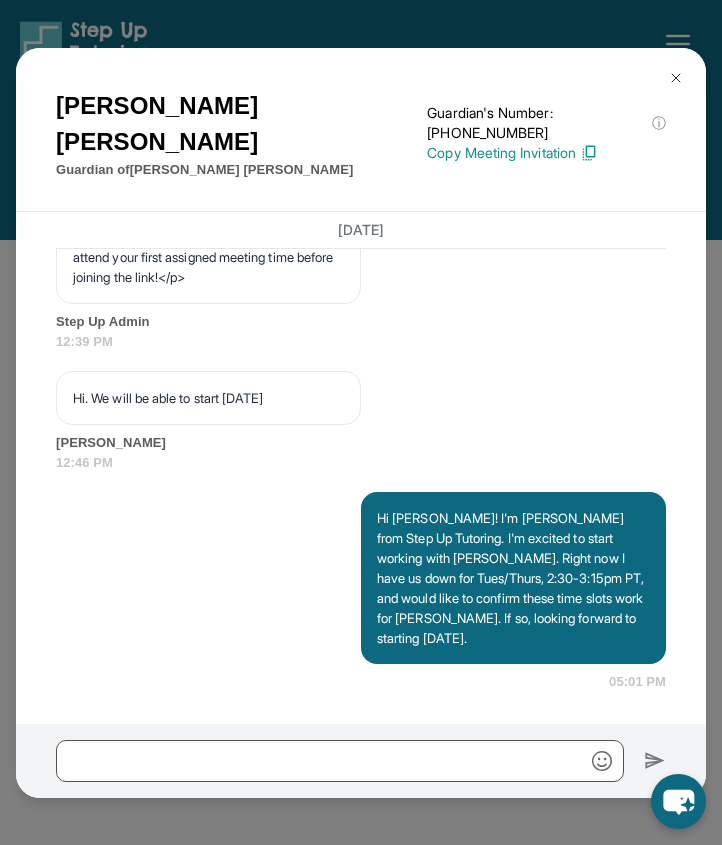 click at bounding box center [676, 78] 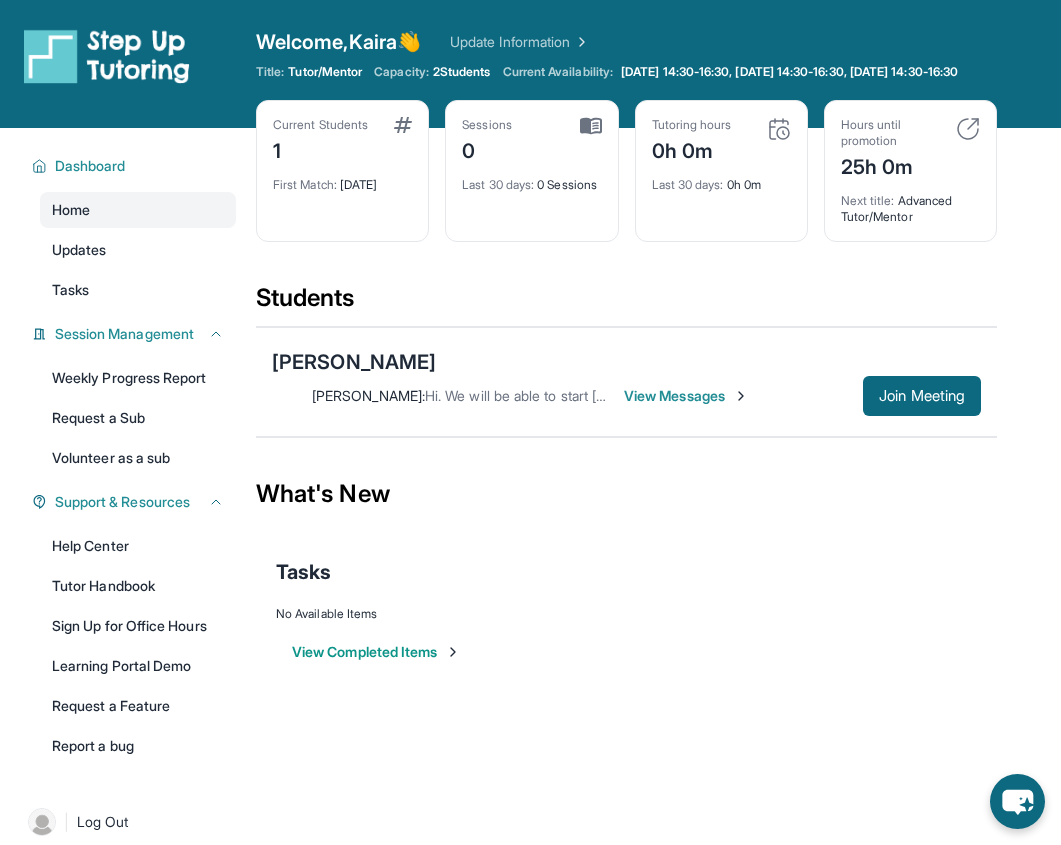 click on "Tasks" at bounding box center [626, 572] 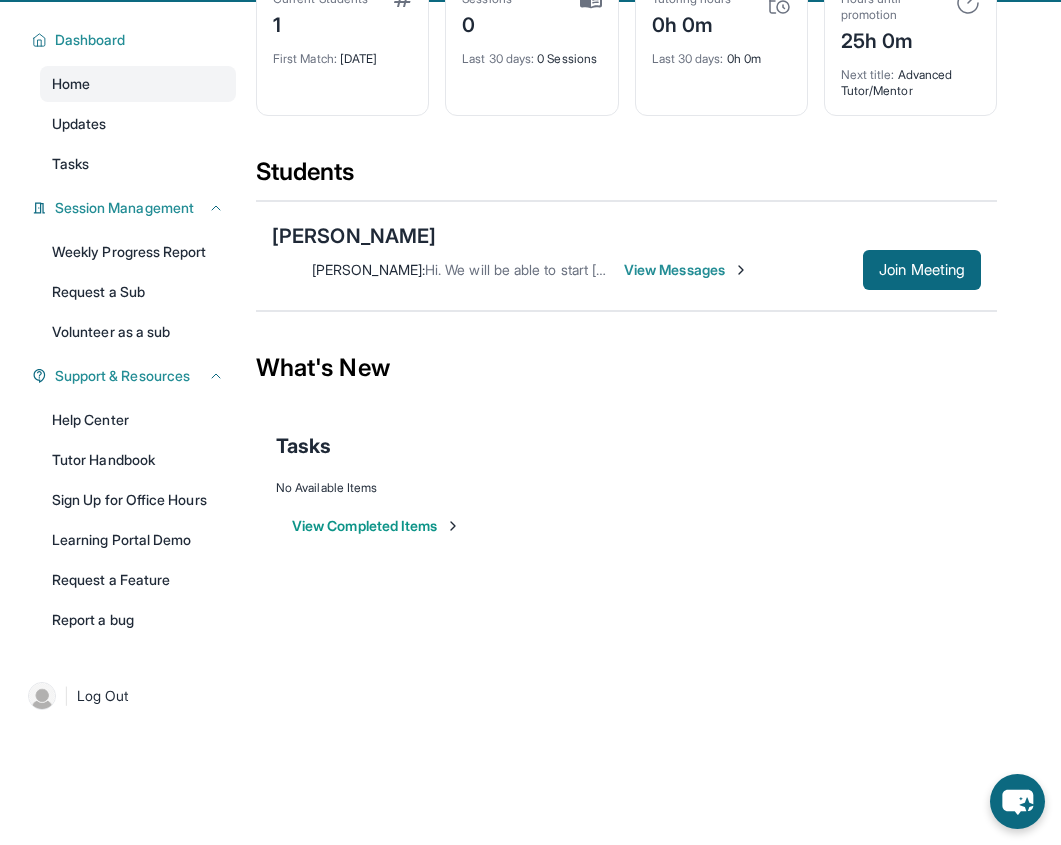scroll, scrollTop: 128, scrollLeft: 0, axis: vertical 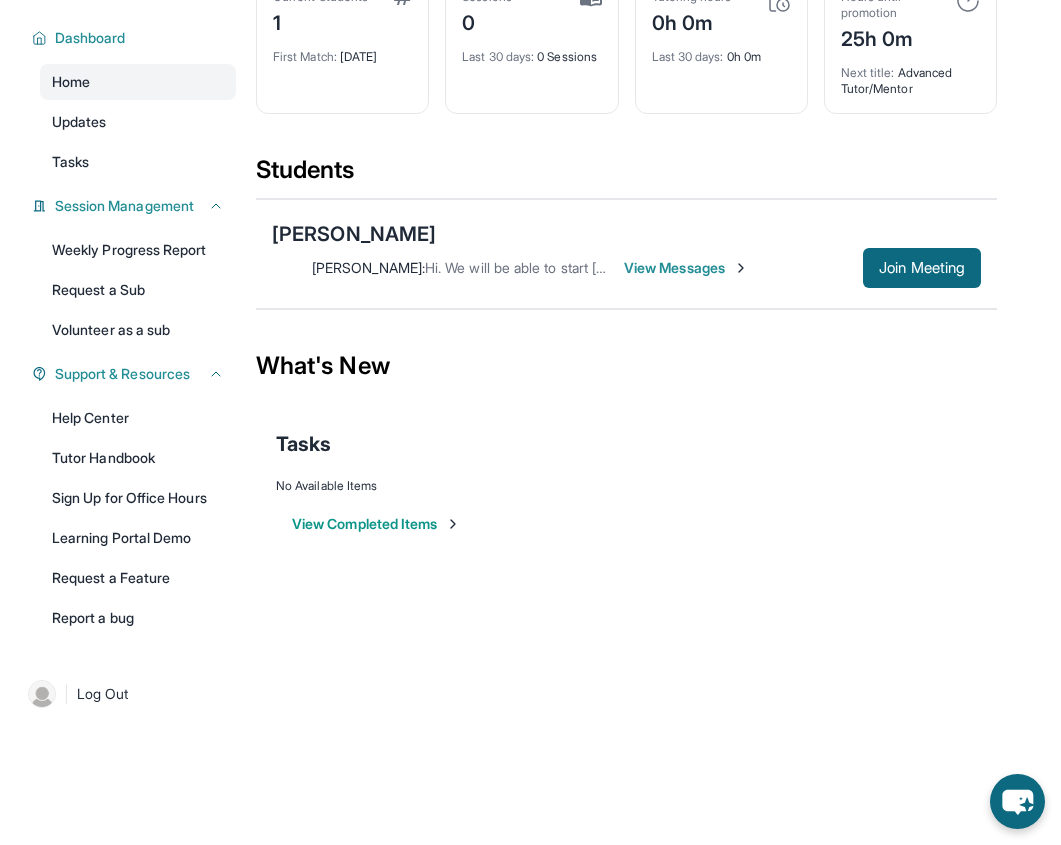 click on "[PERSON_NAME] :  Hi. We will be able to start
[DATE] View Messages Join Meeting" at bounding box center (626, 268) 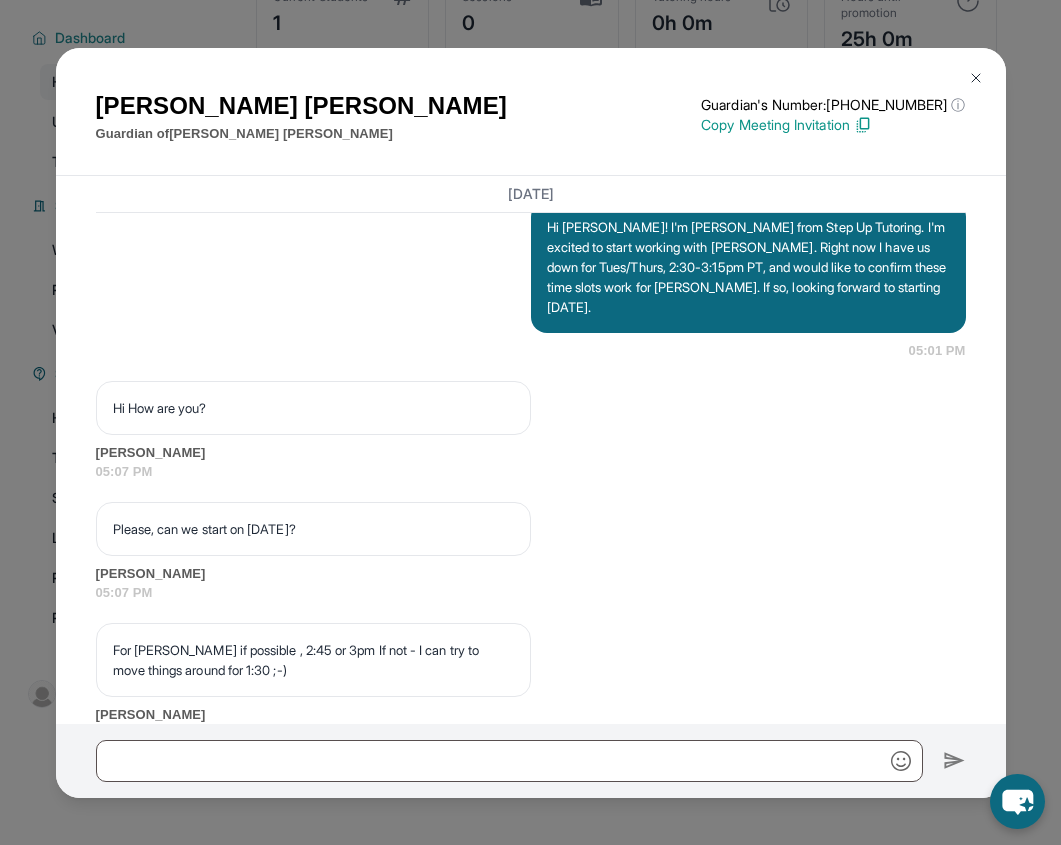scroll, scrollTop: 1648, scrollLeft: 0, axis: vertical 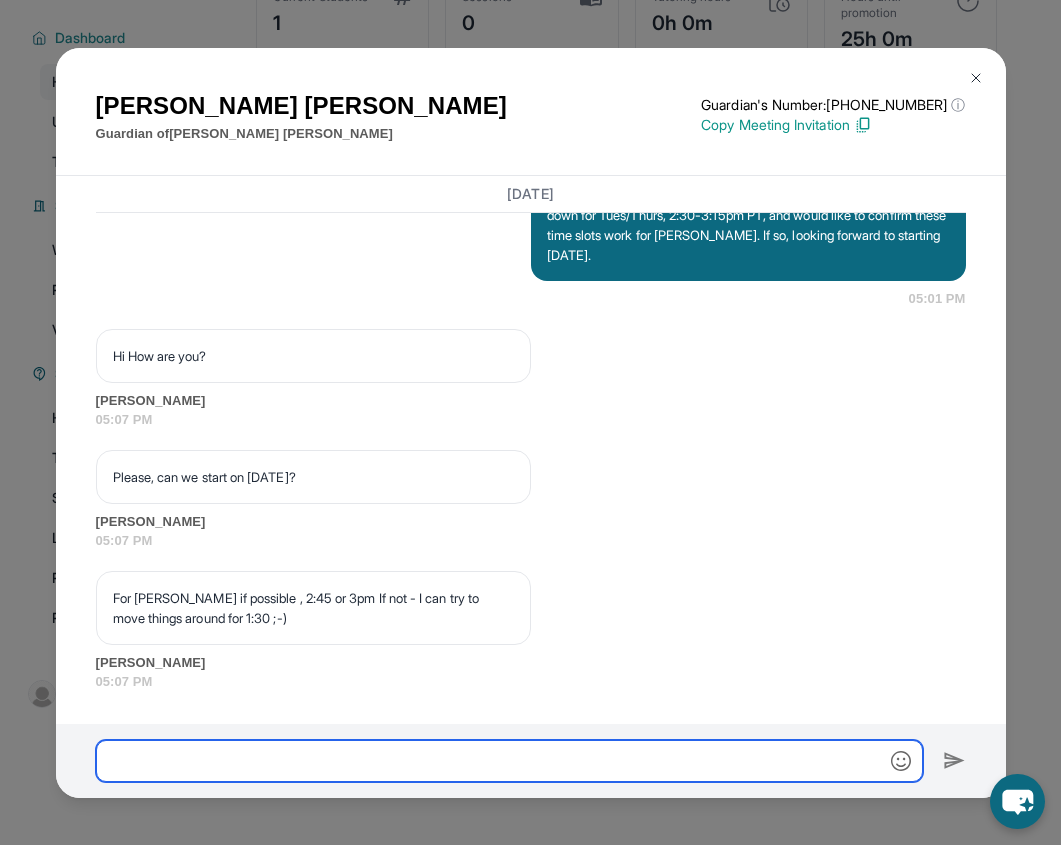 click at bounding box center (509, 761) 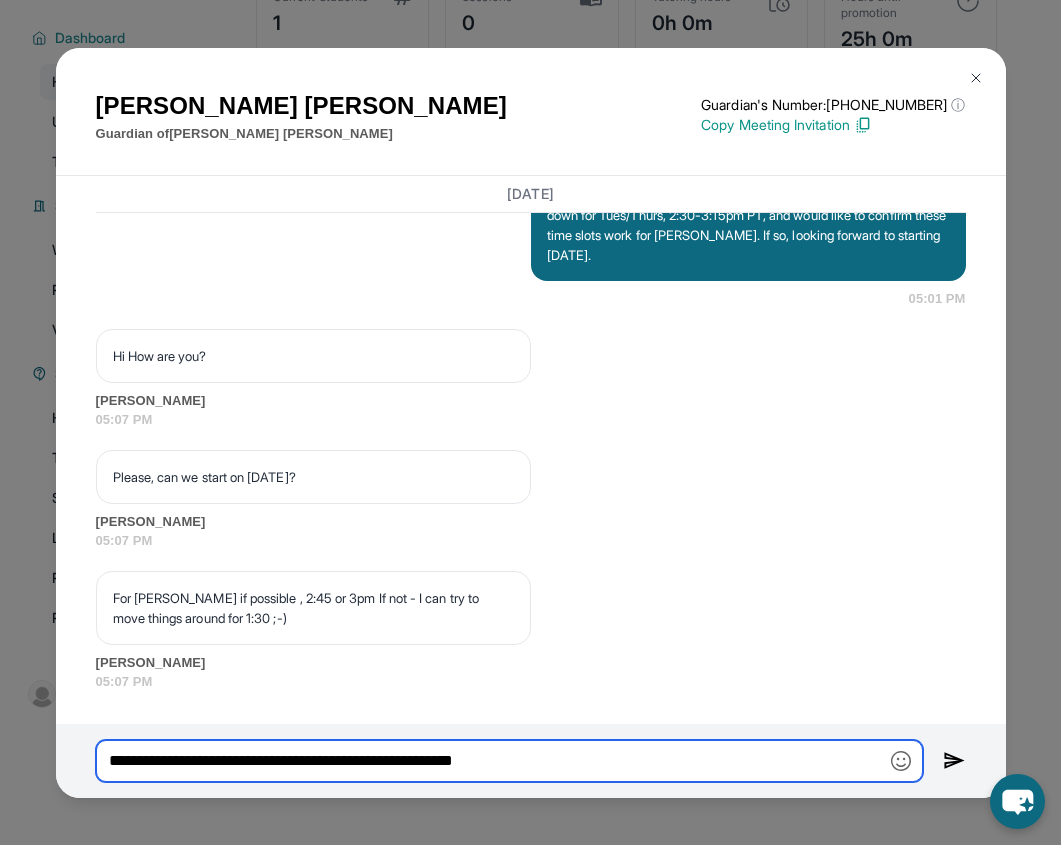 click on "**********" at bounding box center (509, 761) 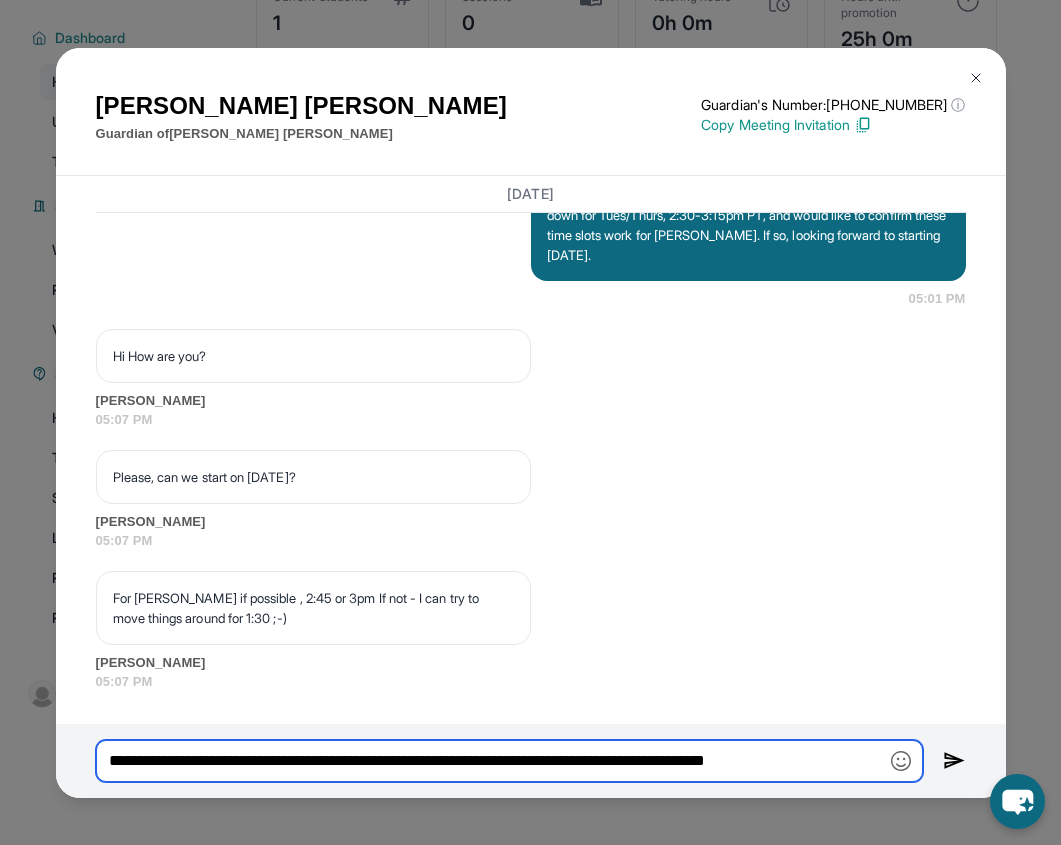 click on "**********" at bounding box center (509, 761) 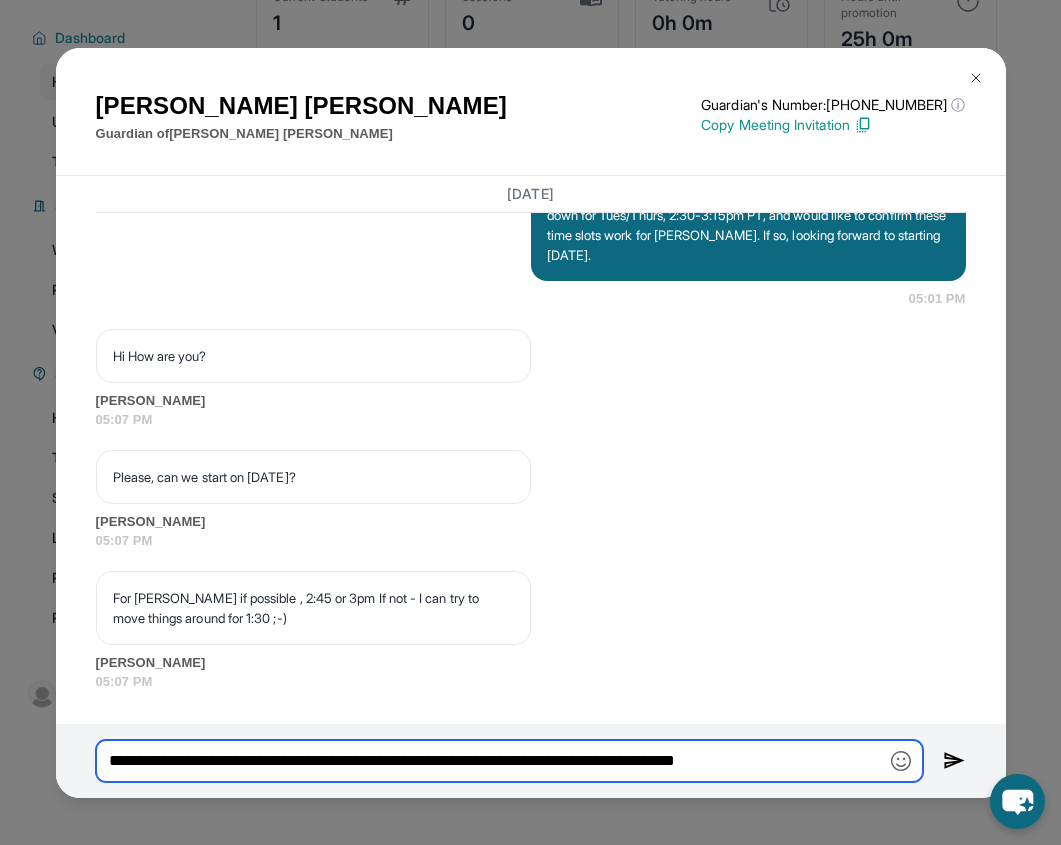 click on "**********" at bounding box center (509, 761) 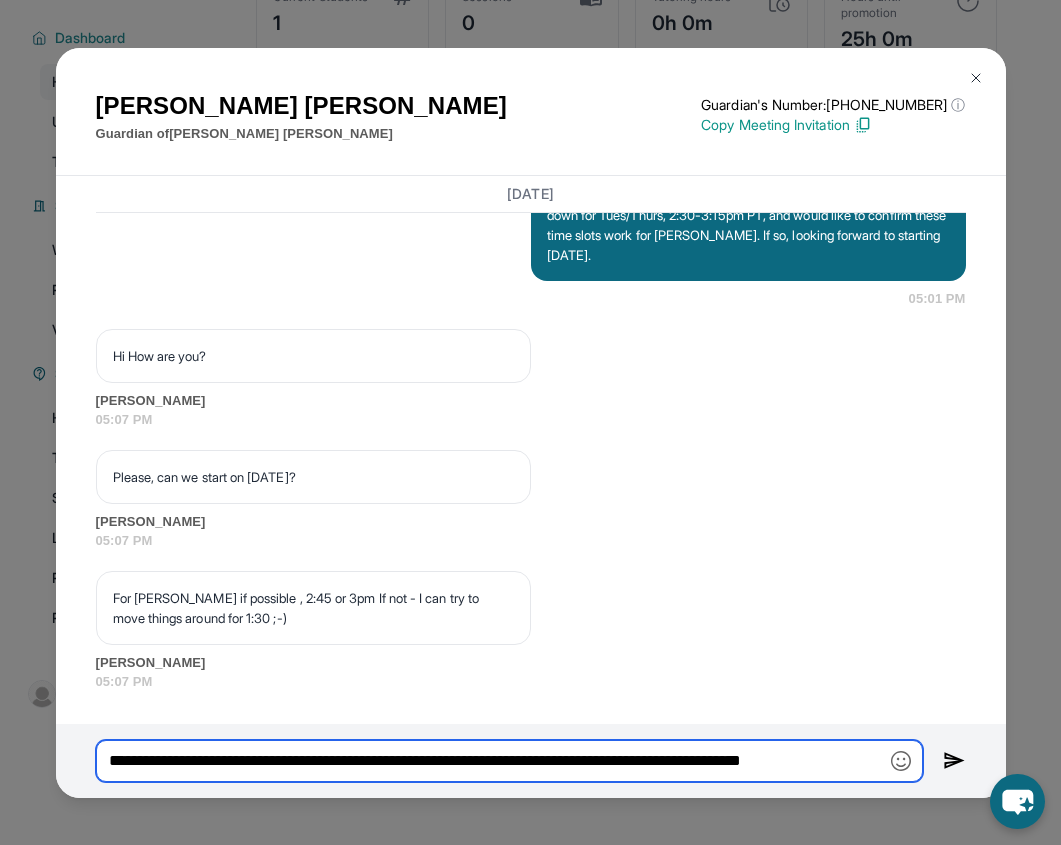 click on "**********" at bounding box center [509, 761] 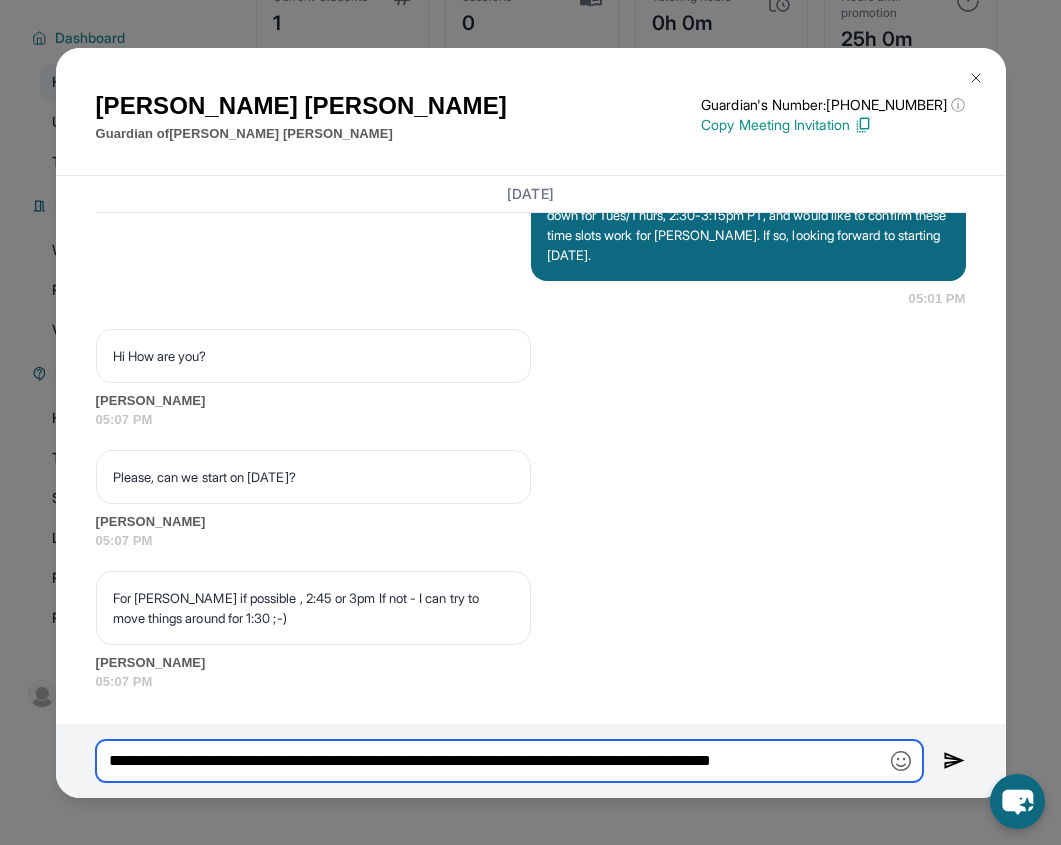 click on "**********" at bounding box center [509, 761] 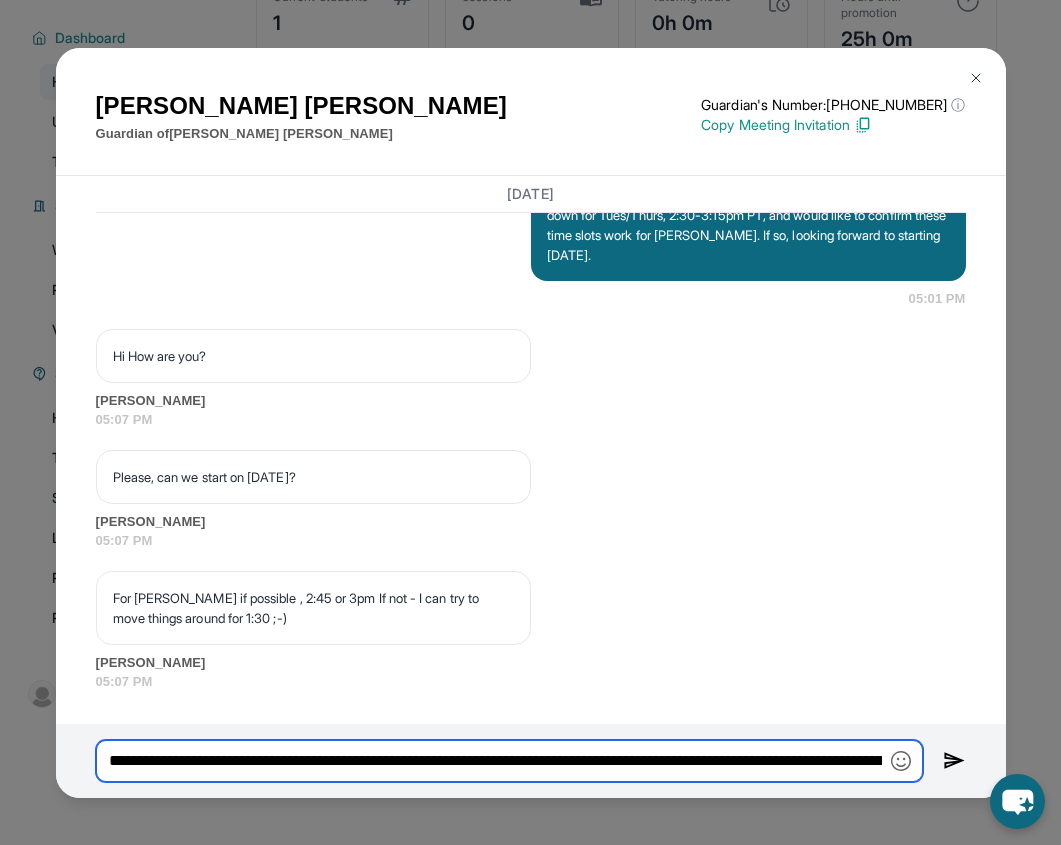click on "**********" at bounding box center [509, 761] 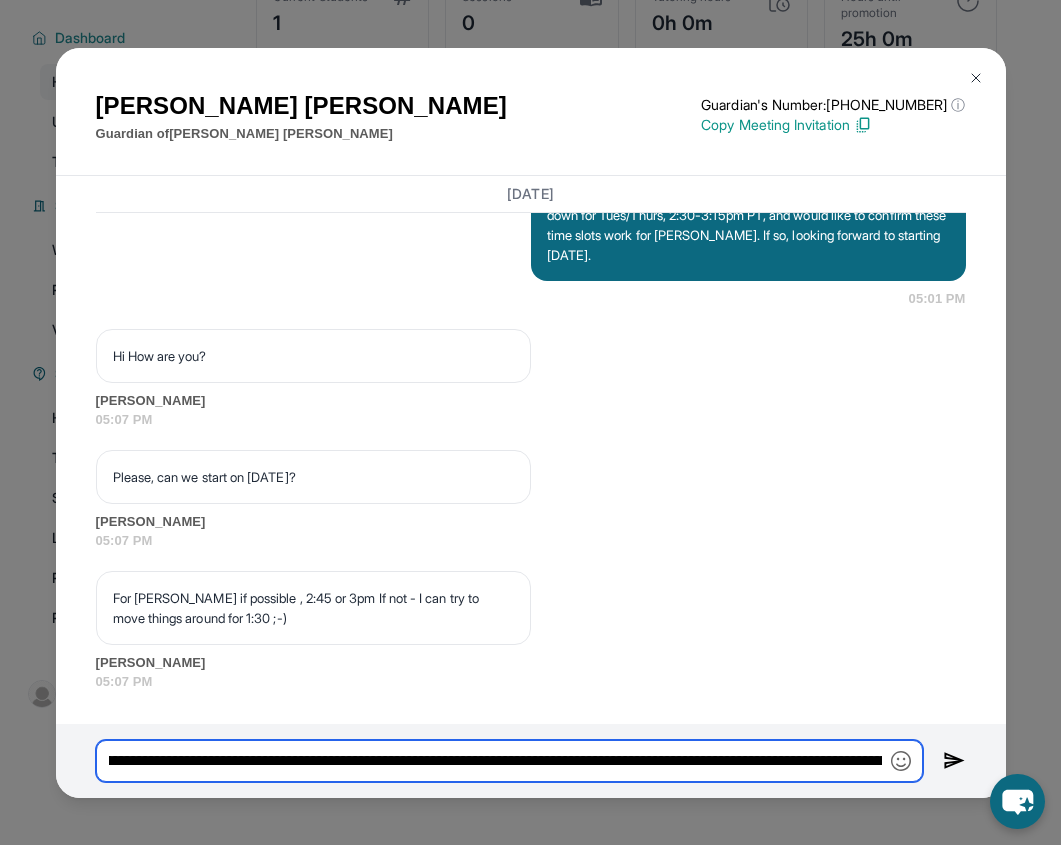 scroll, scrollTop: 0, scrollLeft: 63, axis: horizontal 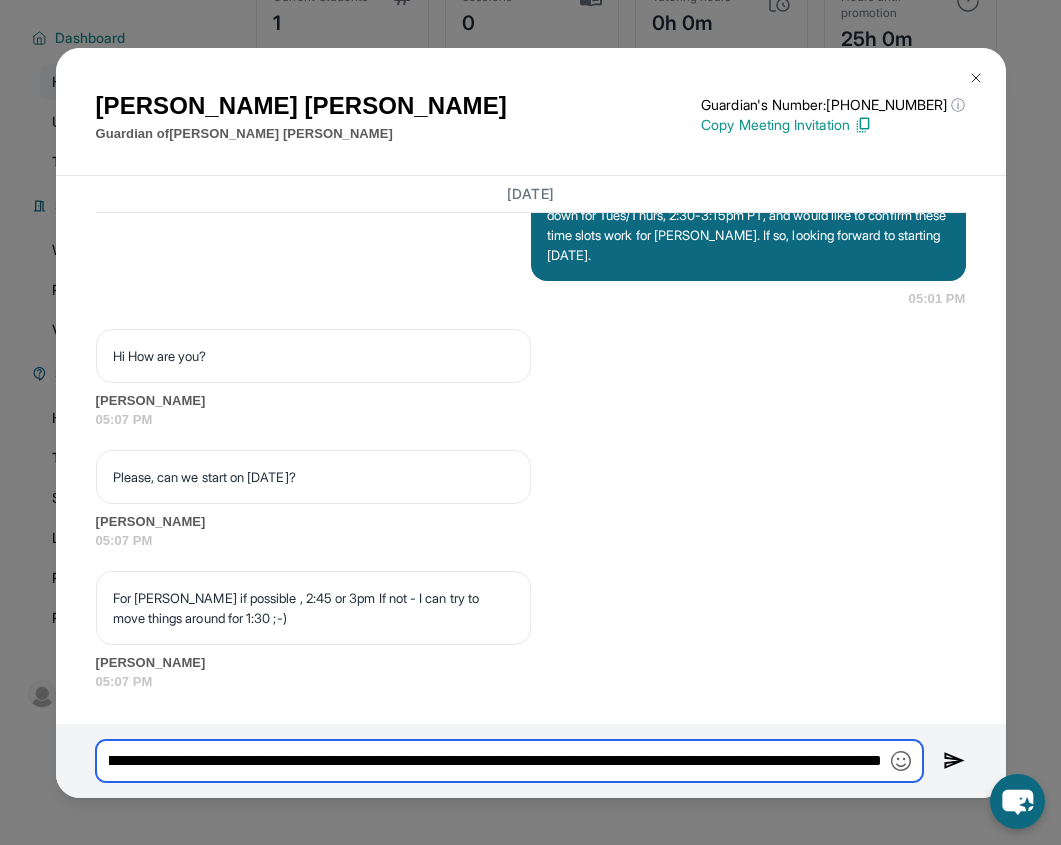 drag, startPoint x: 679, startPoint y: 760, endPoint x: 989, endPoint y: 756, distance: 310.02582 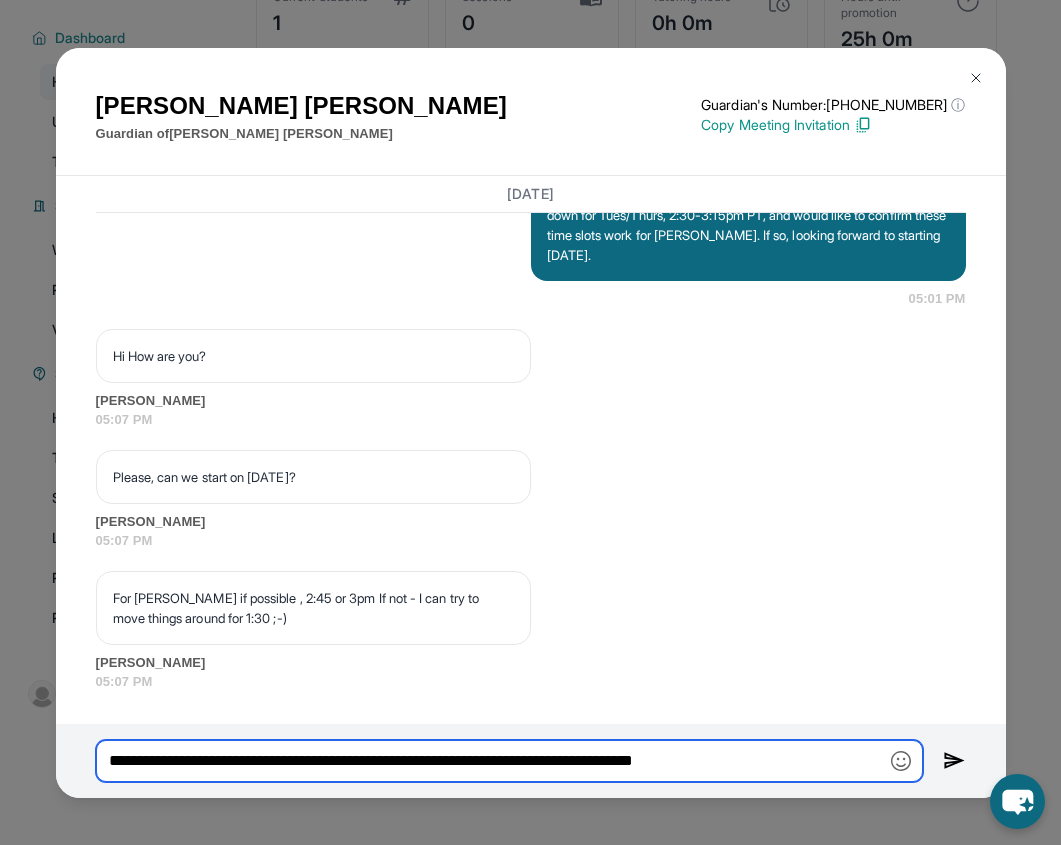 scroll, scrollTop: 0, scrollLeft: 0, axis: both 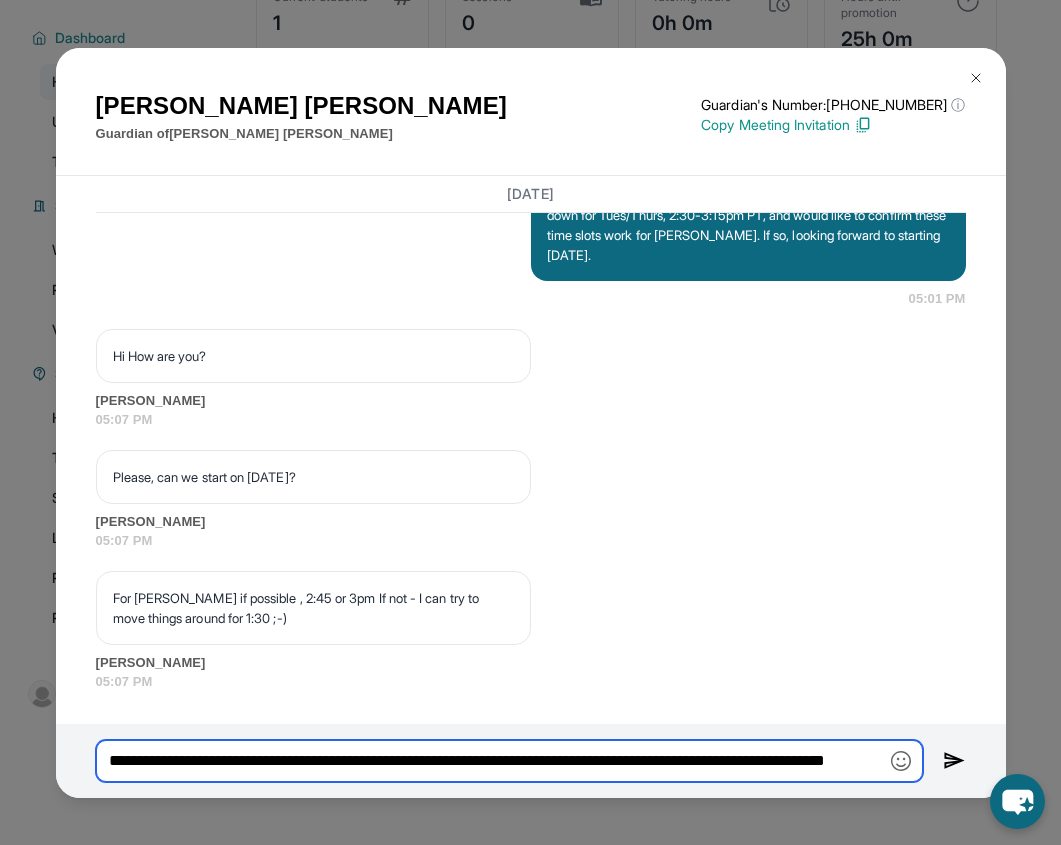 click on "**********" at bounding box center [509, 761] 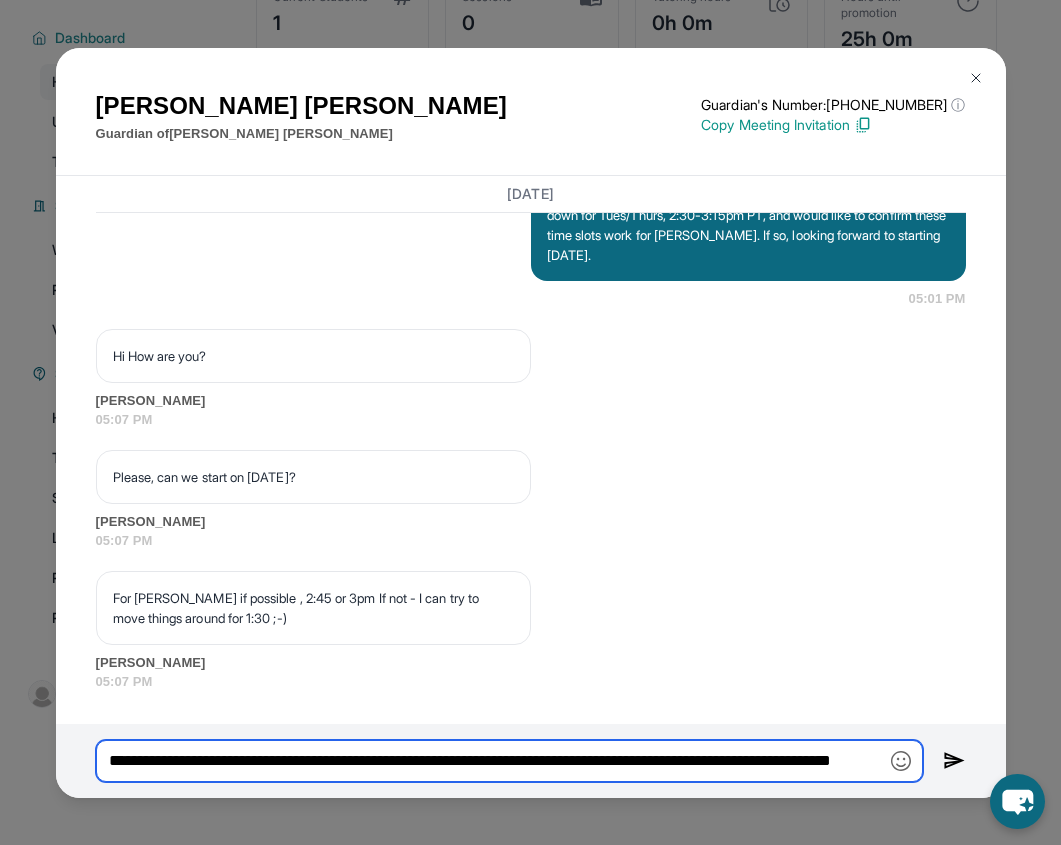 drag, startPoint x: 728, startPoint y: 757, endPoint x: 827, endPoint y: 755, distance: 99.0202 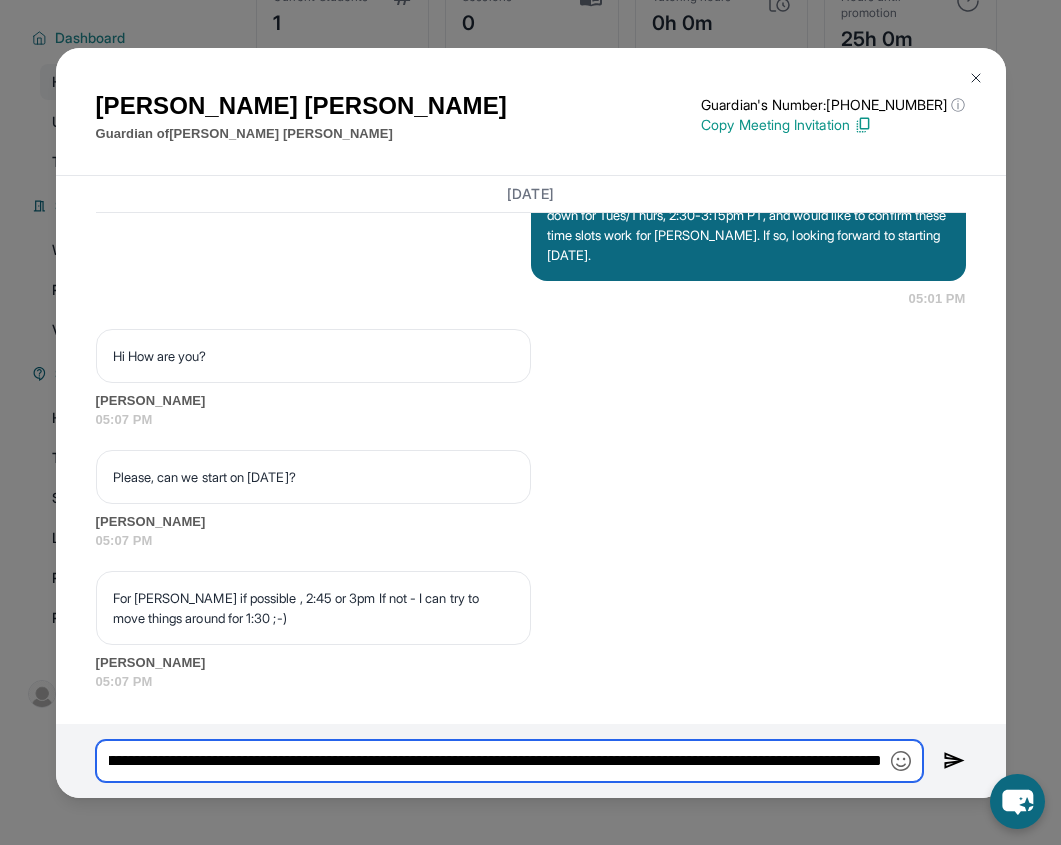 scroll, scrollTop: 0, scrollLeft: 273, axis: horizontal 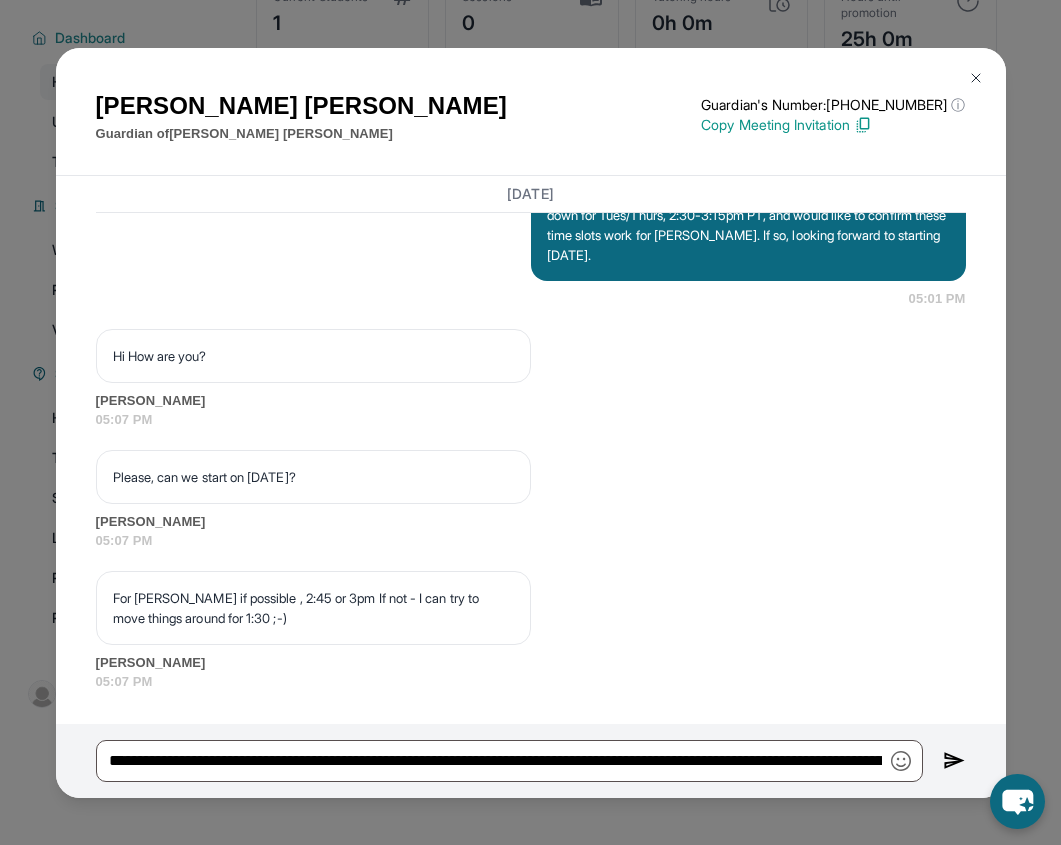 click at bounding box center [954, 761] 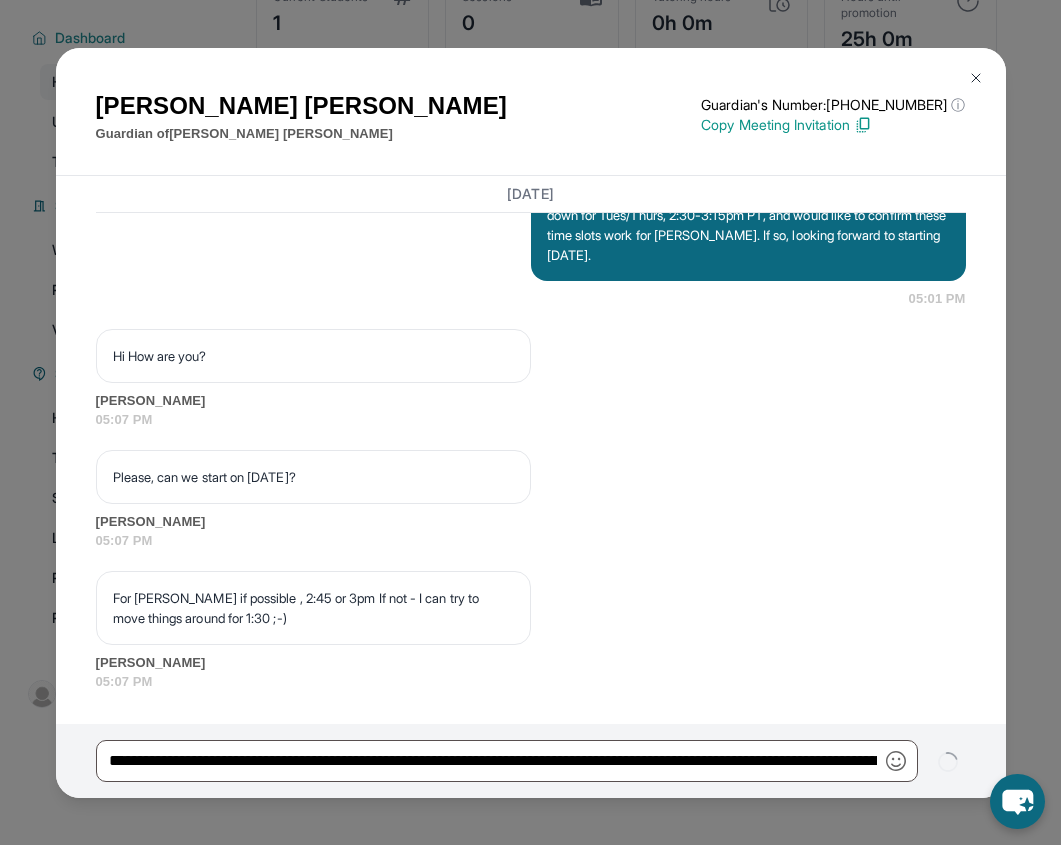 type 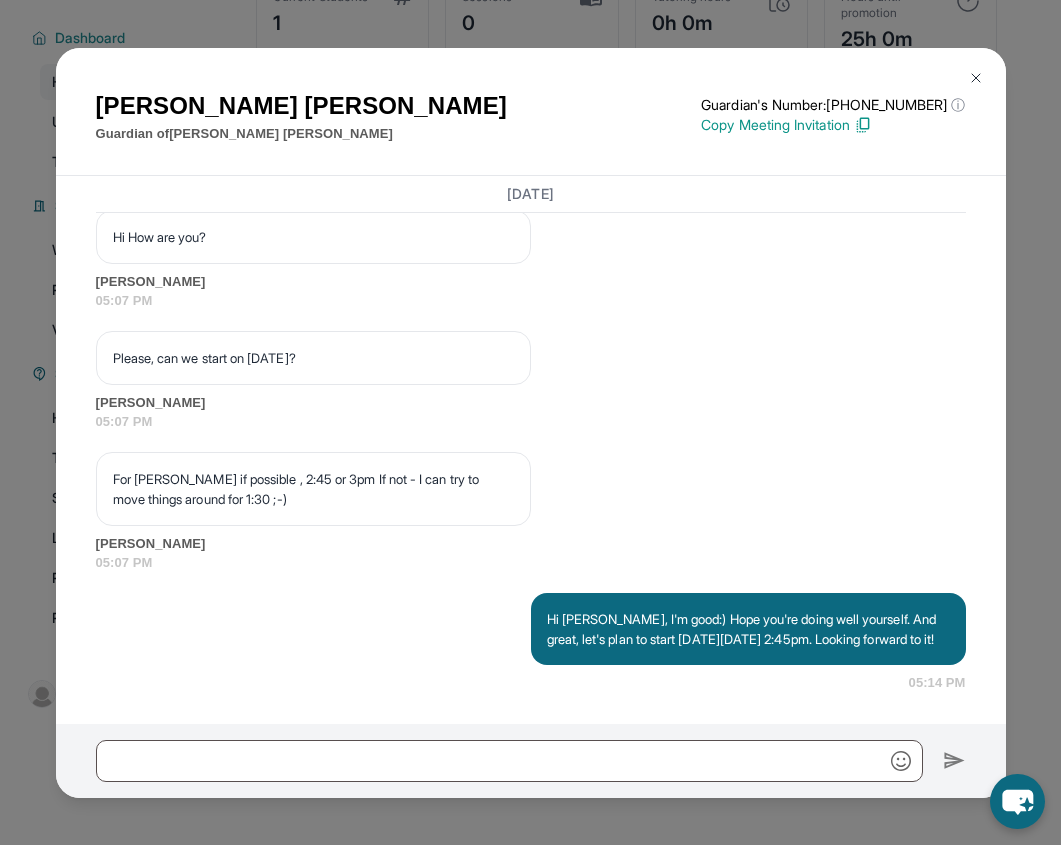 scroll, scrollTop: 1787, scrollLeft: 0, axis: vertical 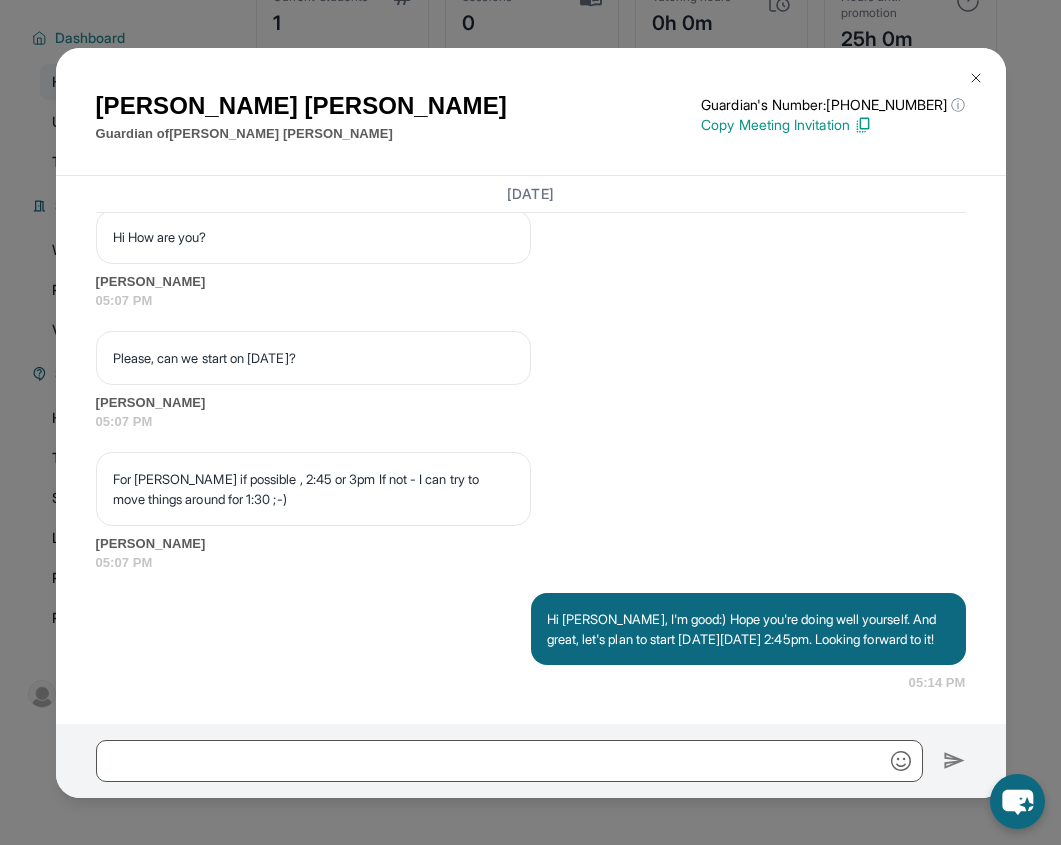click at bounding box center (976, 78) 